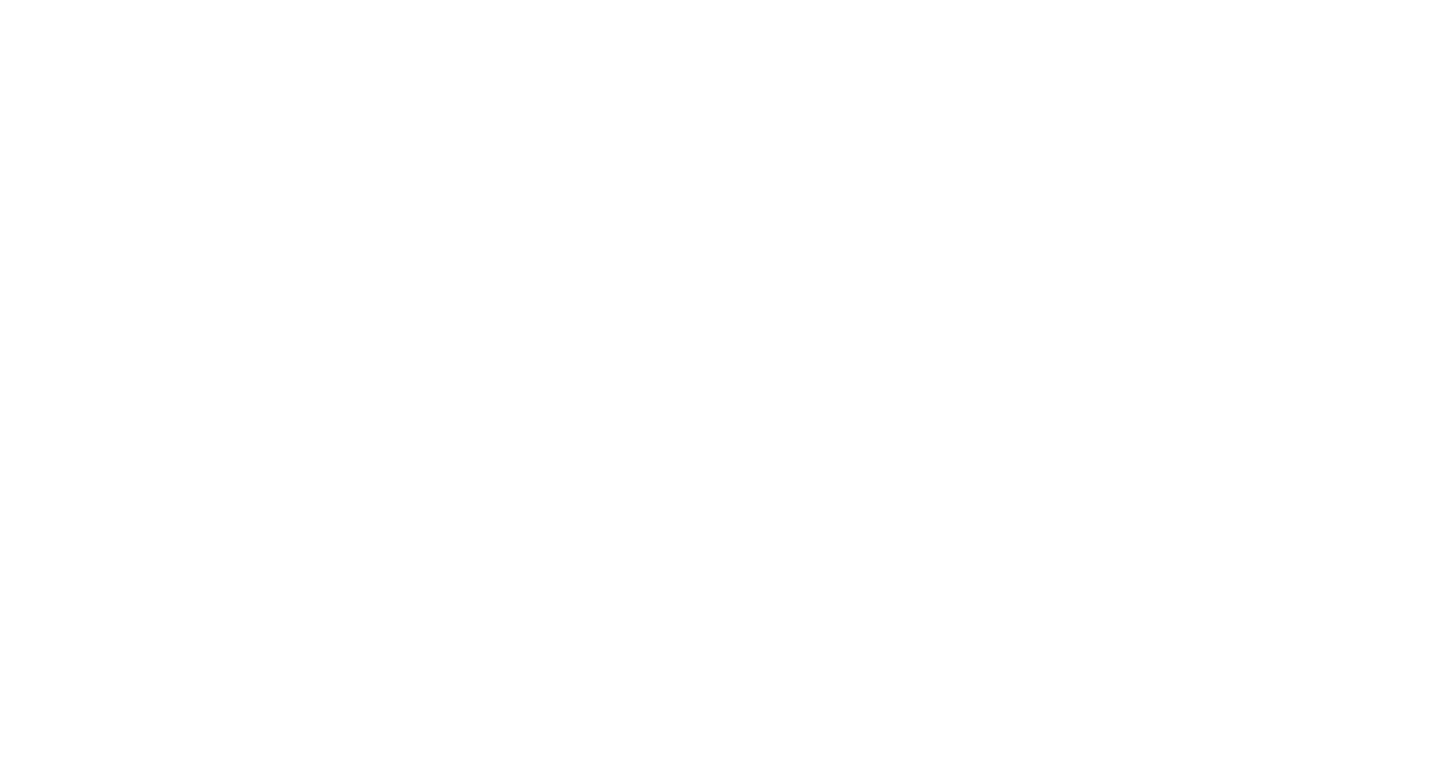 scroll, scrollTop: 0, scrollLeft: 0, axis: both 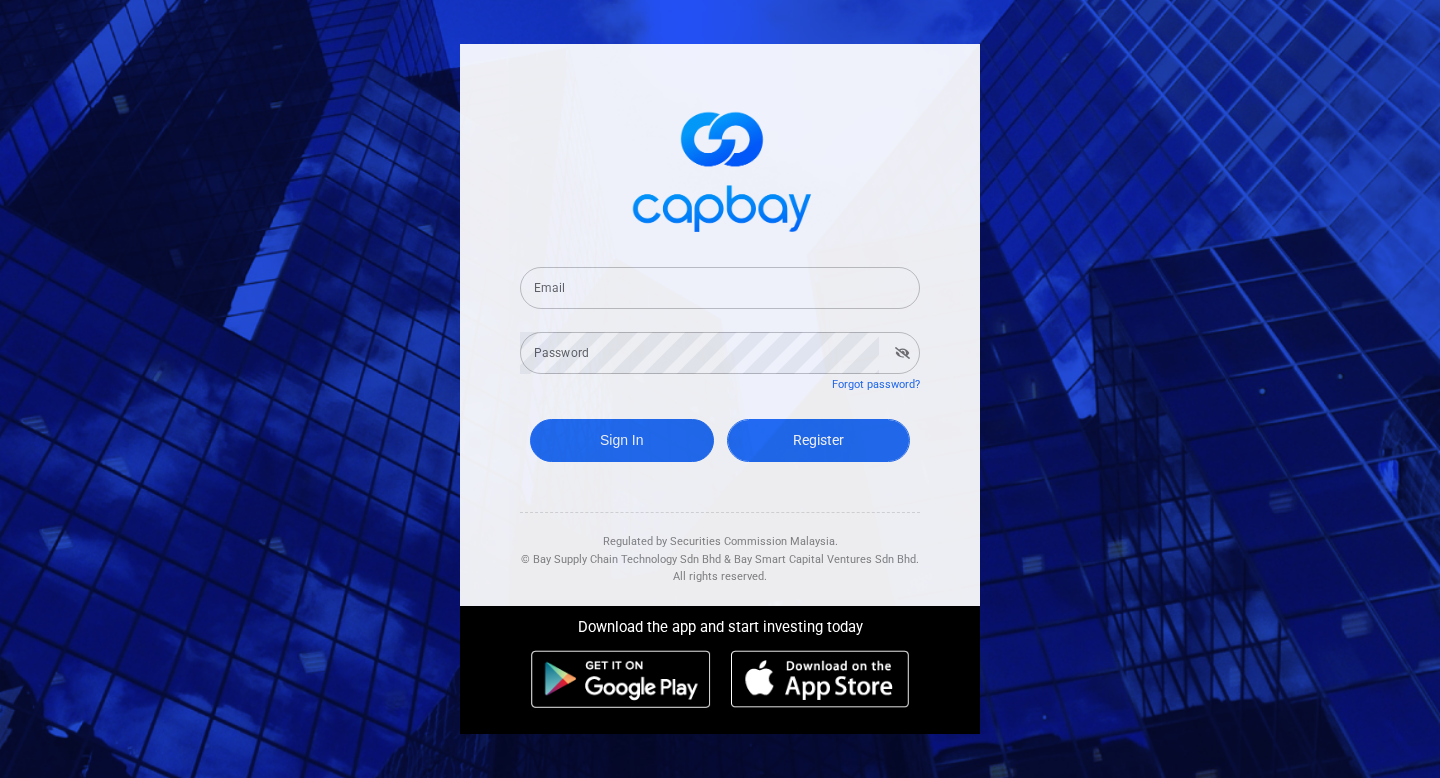 click on "Register" at bounding box center [819, 440] 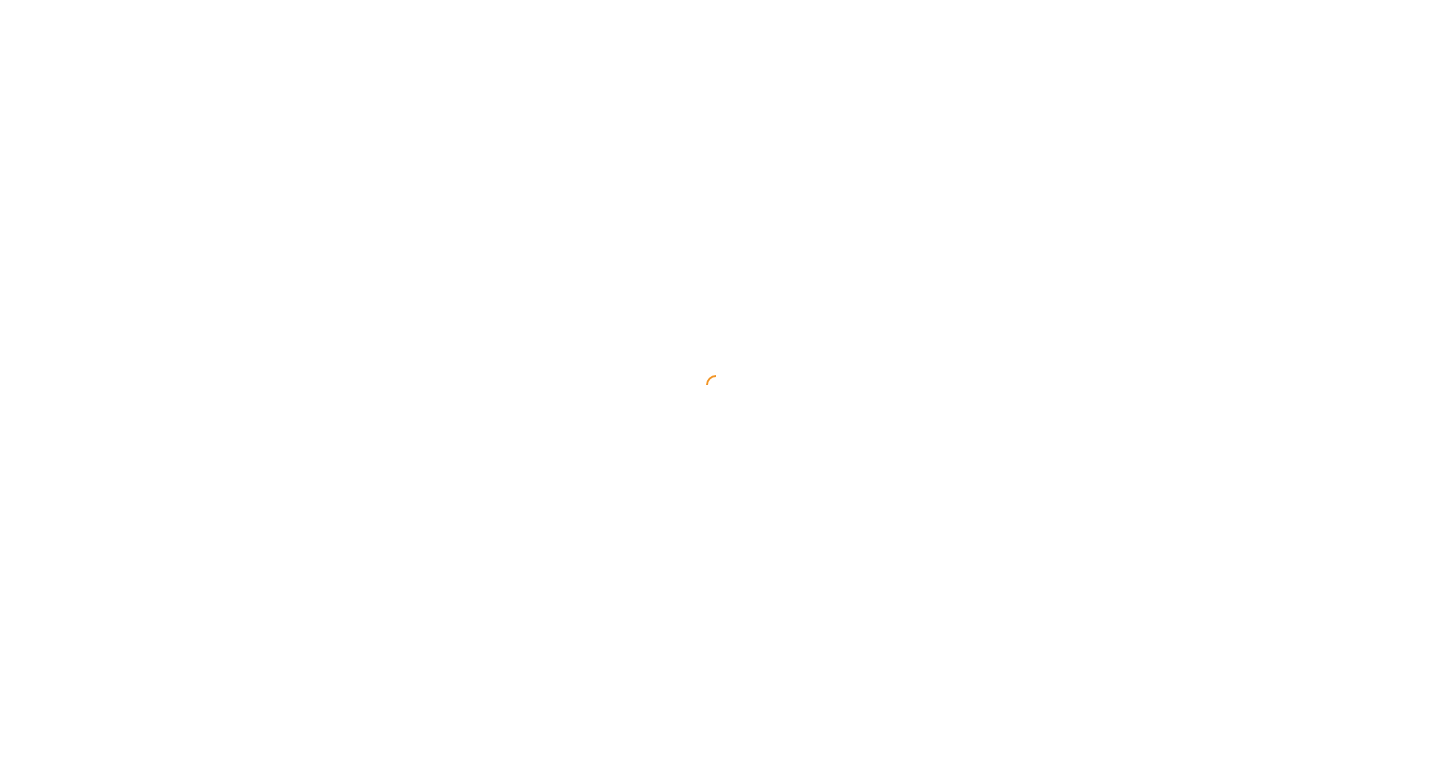 select on "MY" 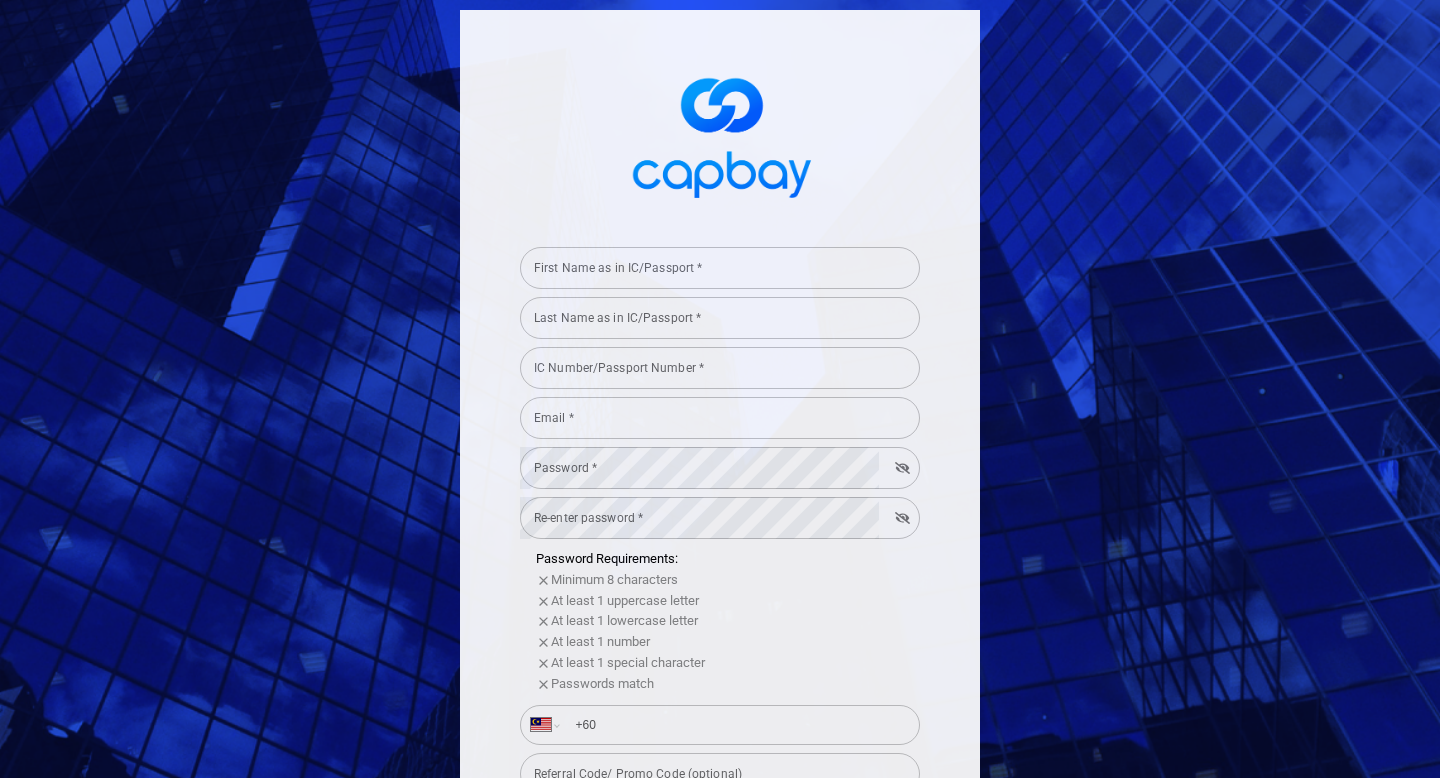 scroll, scrollTop: 329, scrollLeft: 0, axis: vertical 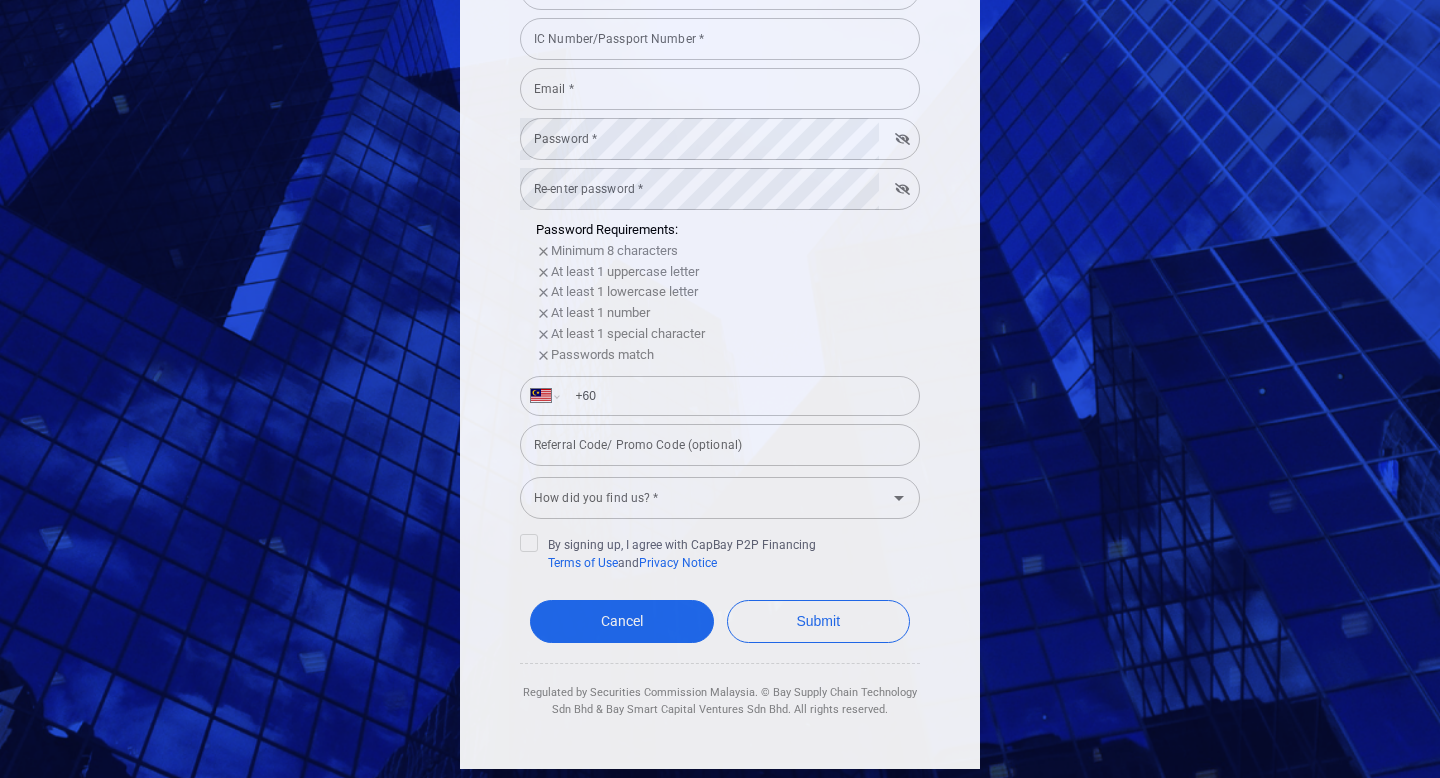 click on "How did you find us? *" at bounding box center [703, 497] 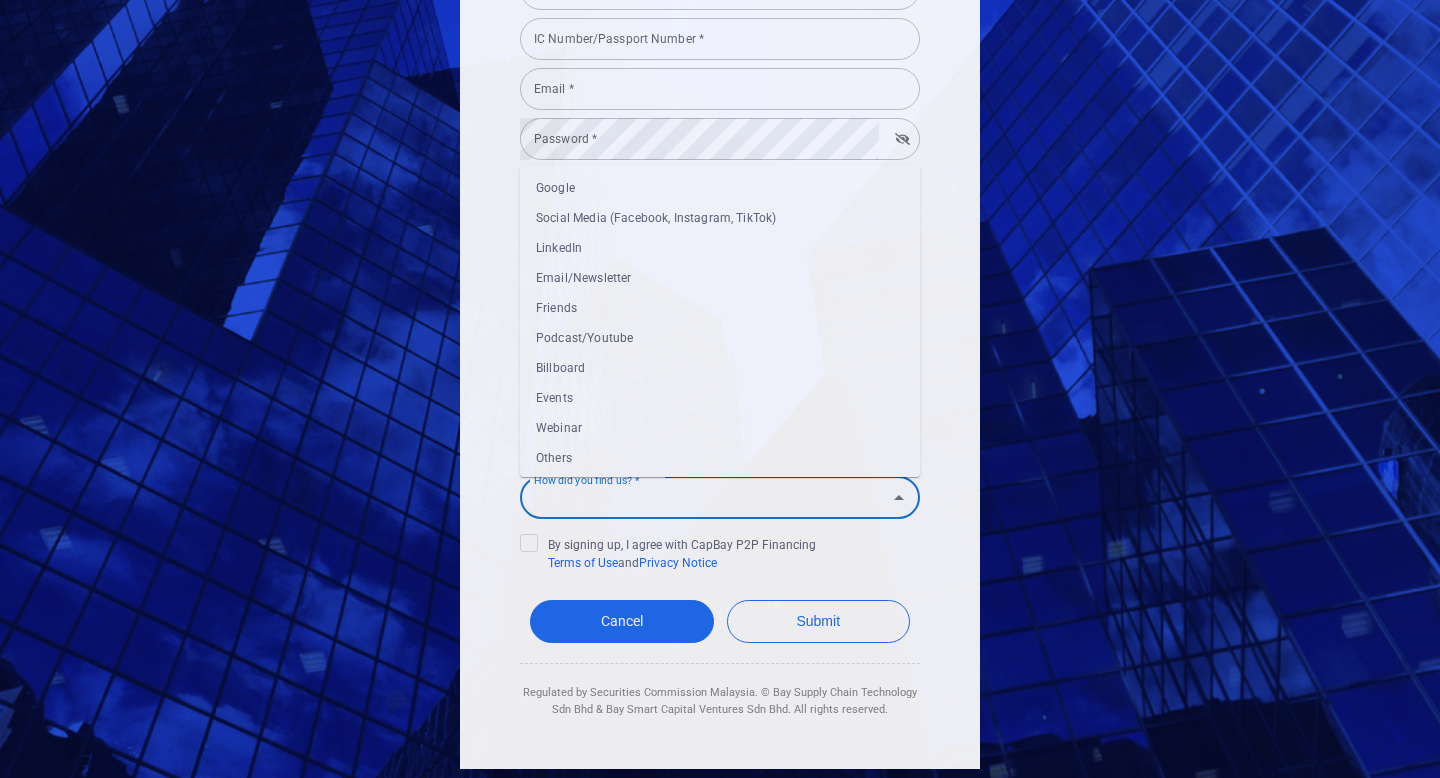 click on "Others" at bounding box center (720, 458) 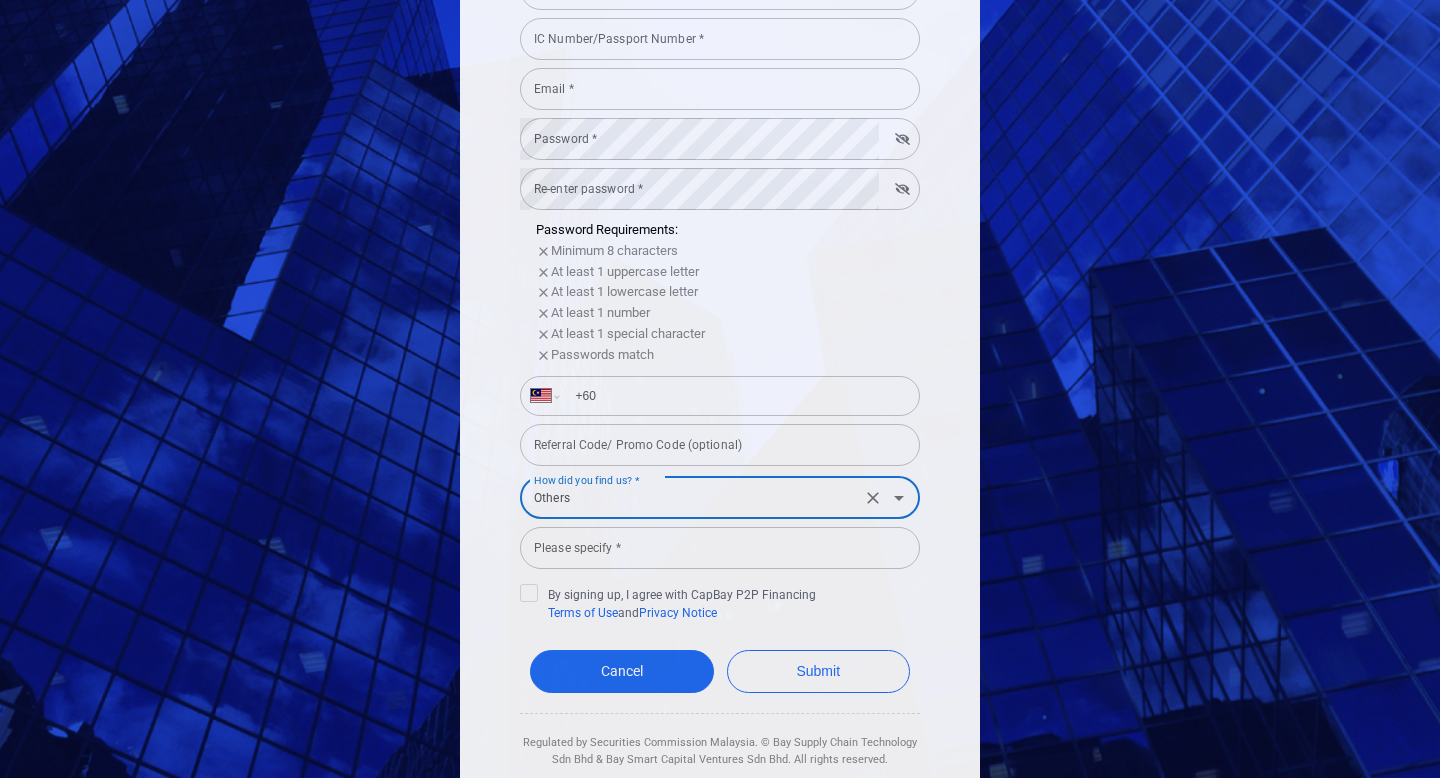 click on "Please specify *" at bounding box center (720, 548) 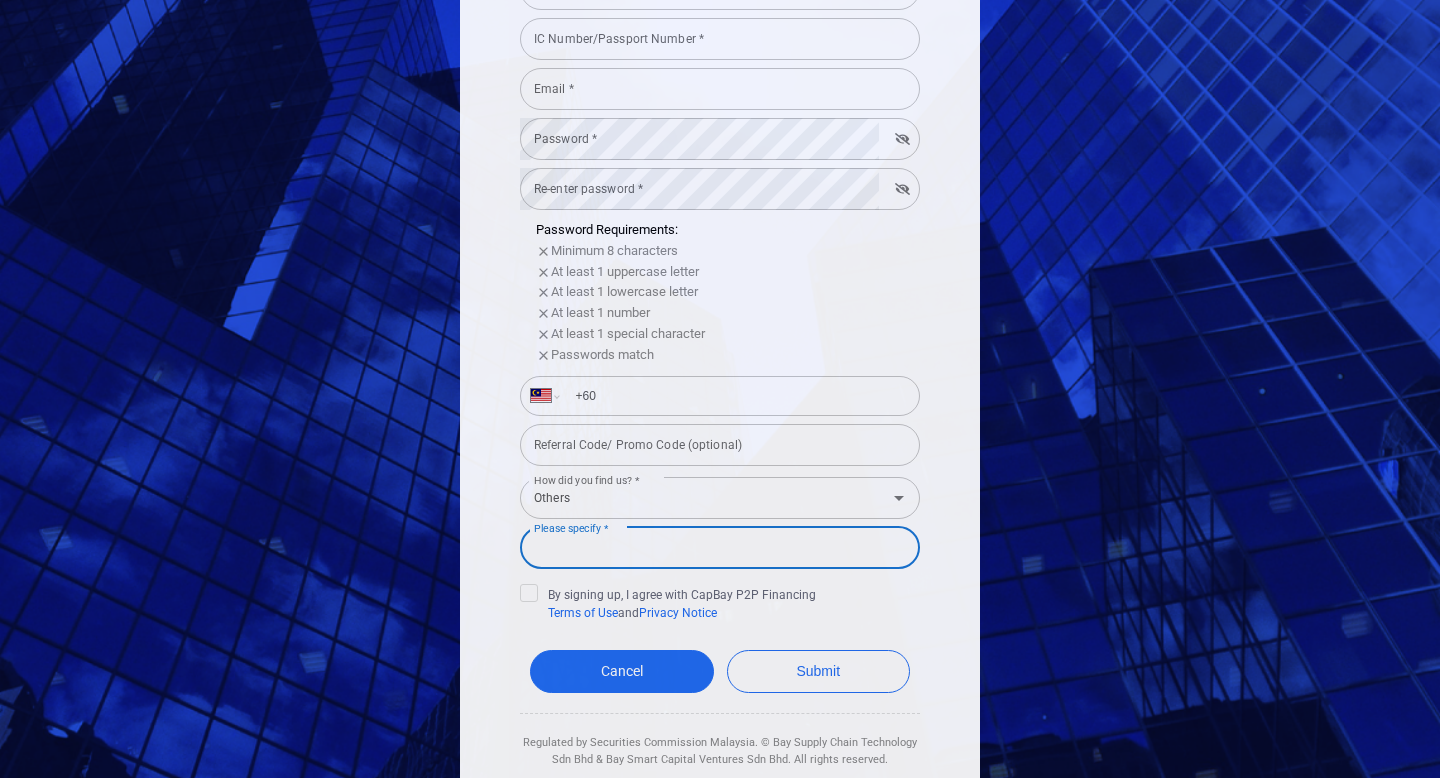 click on "[FIRST] [FIRST] * [FIRST] * [LAST] * [LAST] * [ID] * [ID] * [EMAIL] * [EMAIL] * [PASSWORD] * [PASSWORD] * [PASSWORD] * [PASSWORD] * [PASSWORD] Requirements: Minimum 8 characters At least 1 uppercase letter At least 1 lowercase letter At least 1 number At least 1 special character Passwords match International Afghanistan Åland Islands Albania Algeria American Samoa Andorra Angola Anguilla Antigua and Barbuda Argentina Armenia Aruba Ascension Island Australia Austria Azerbaijan Bahamas Bahrain Bangladesh Barbados Belarus Belgium Belize Benin Bermuda Bhutan Bolivia Bonaire, Sint Eustatius and Saba Bosnia and Herzegovina Botswana Brazil British Indian Ocean Territory Brunei Darussalam Bulgaria Burkina Faso Burma Burundi Cambodia Cameroon Canada Cape Verde Cayman Islands Central African Republic Chad Chile China Christmas Island Cocos (Keeling) Islands Colombia Comoros Congo Cook Islands Cuba" at bounding box center [720, 250] 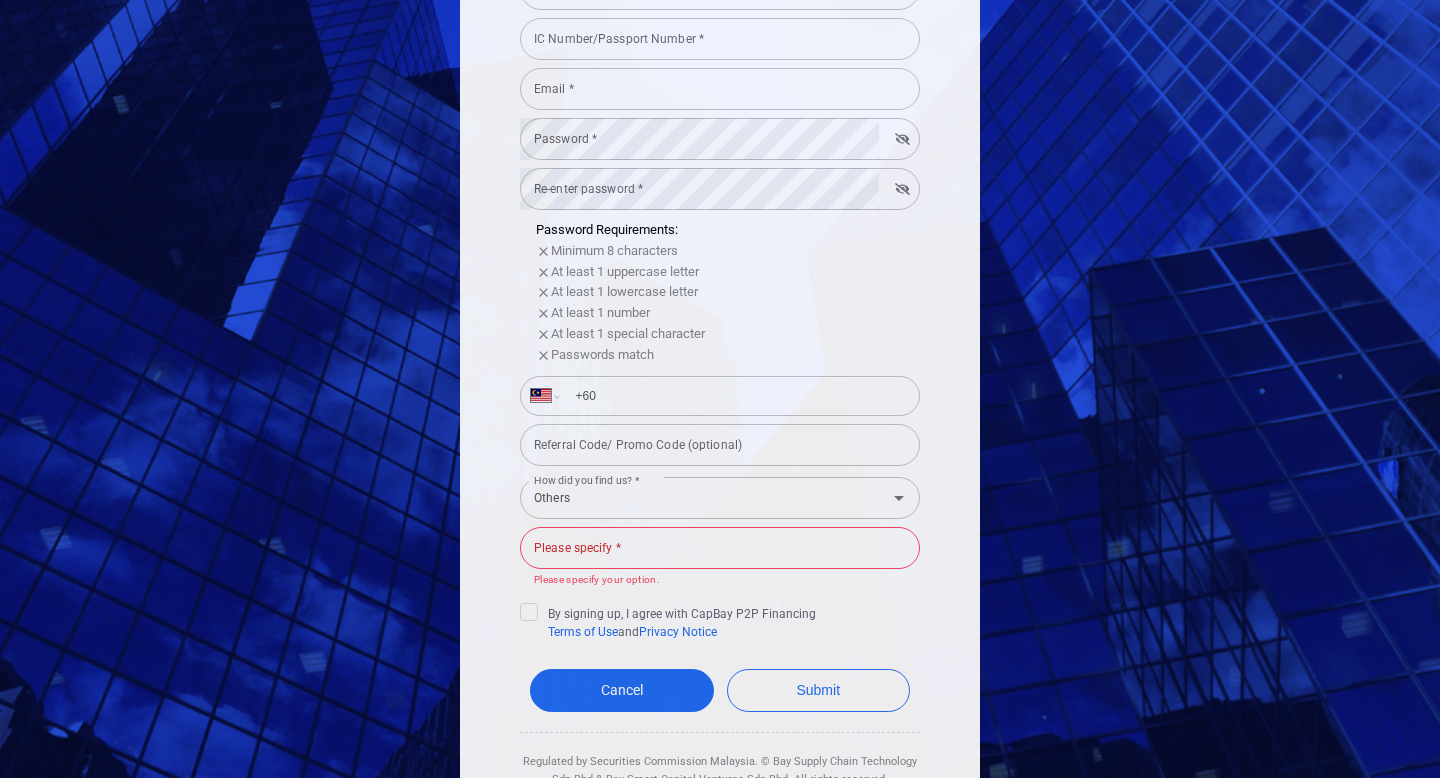 click on "Please specify *" at bounding box center [720, 548] 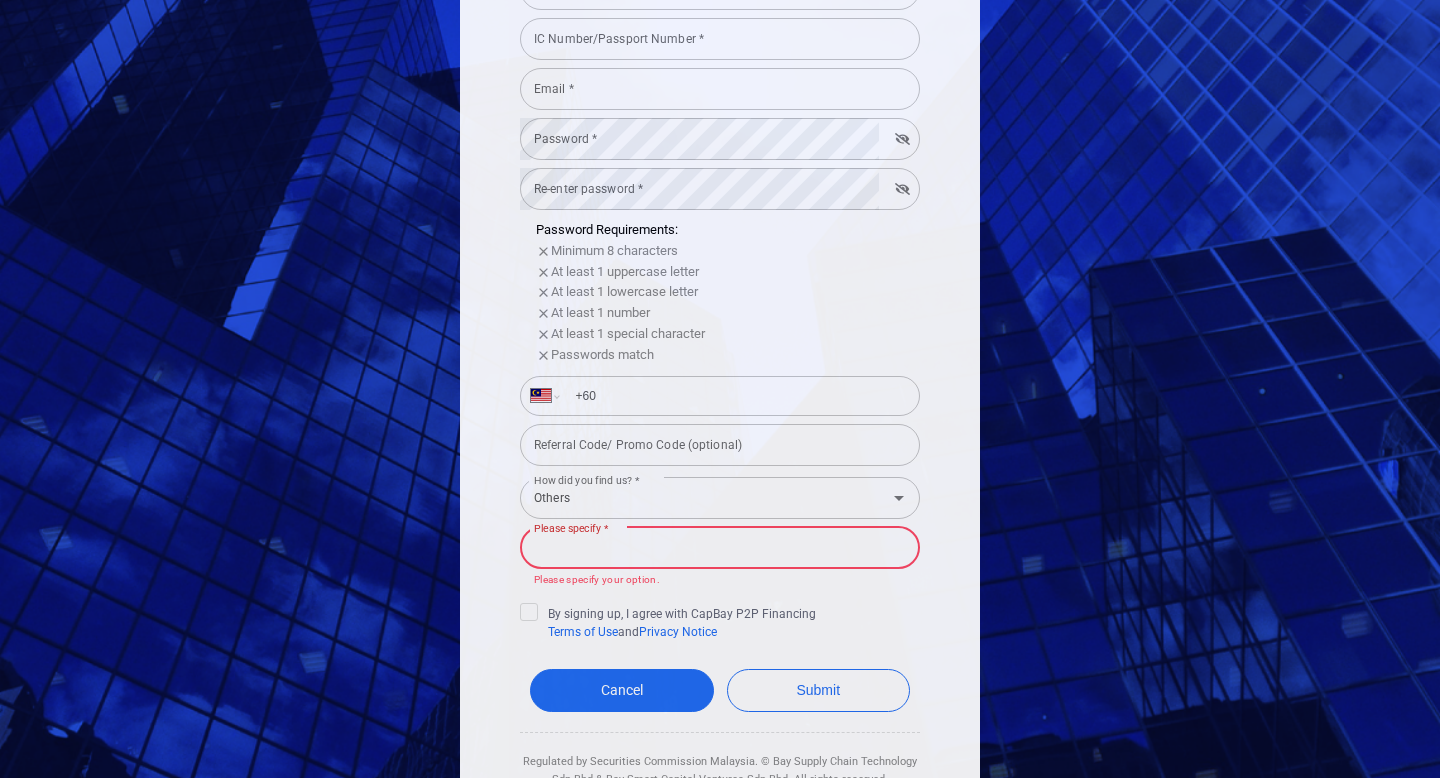 type on "test others" 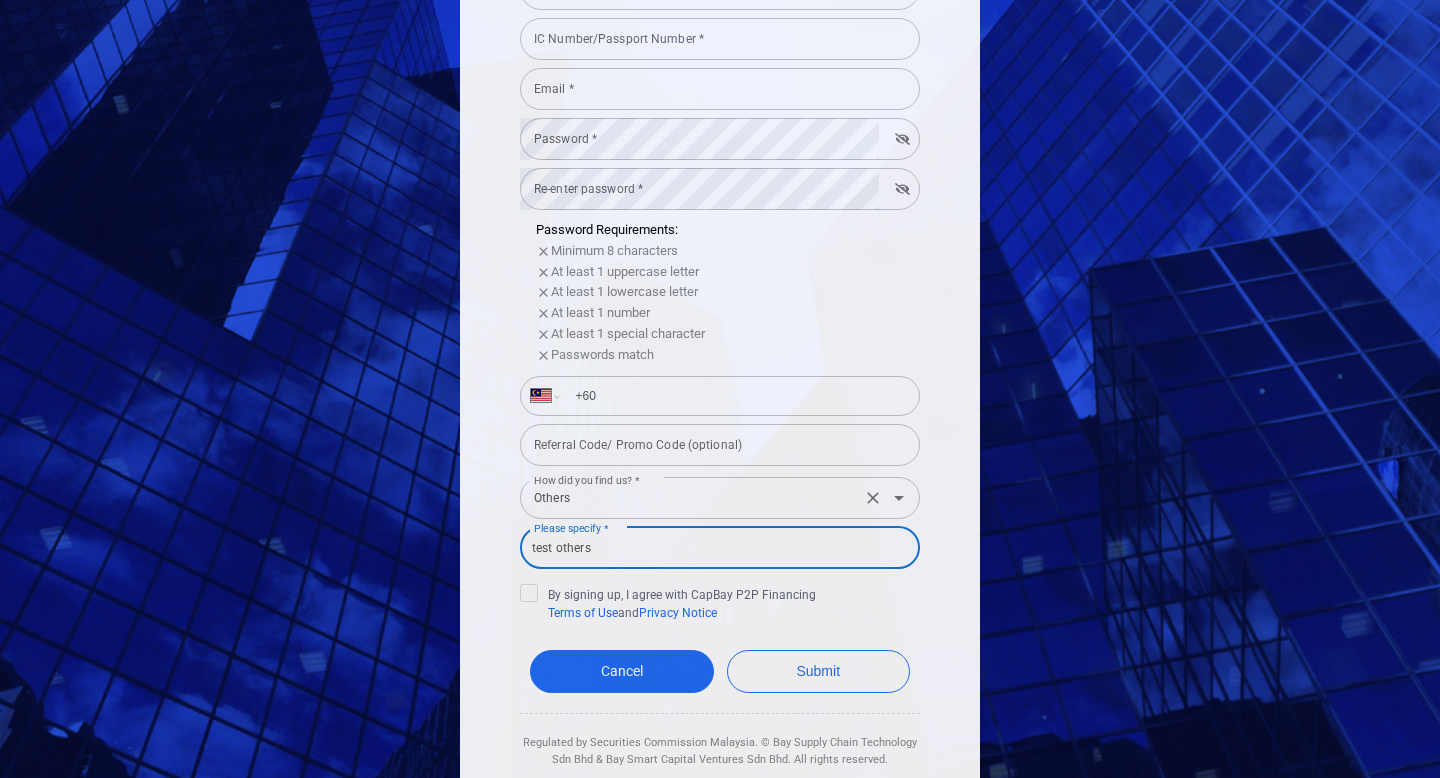 click on "Others" at bounding box center (690, 497) 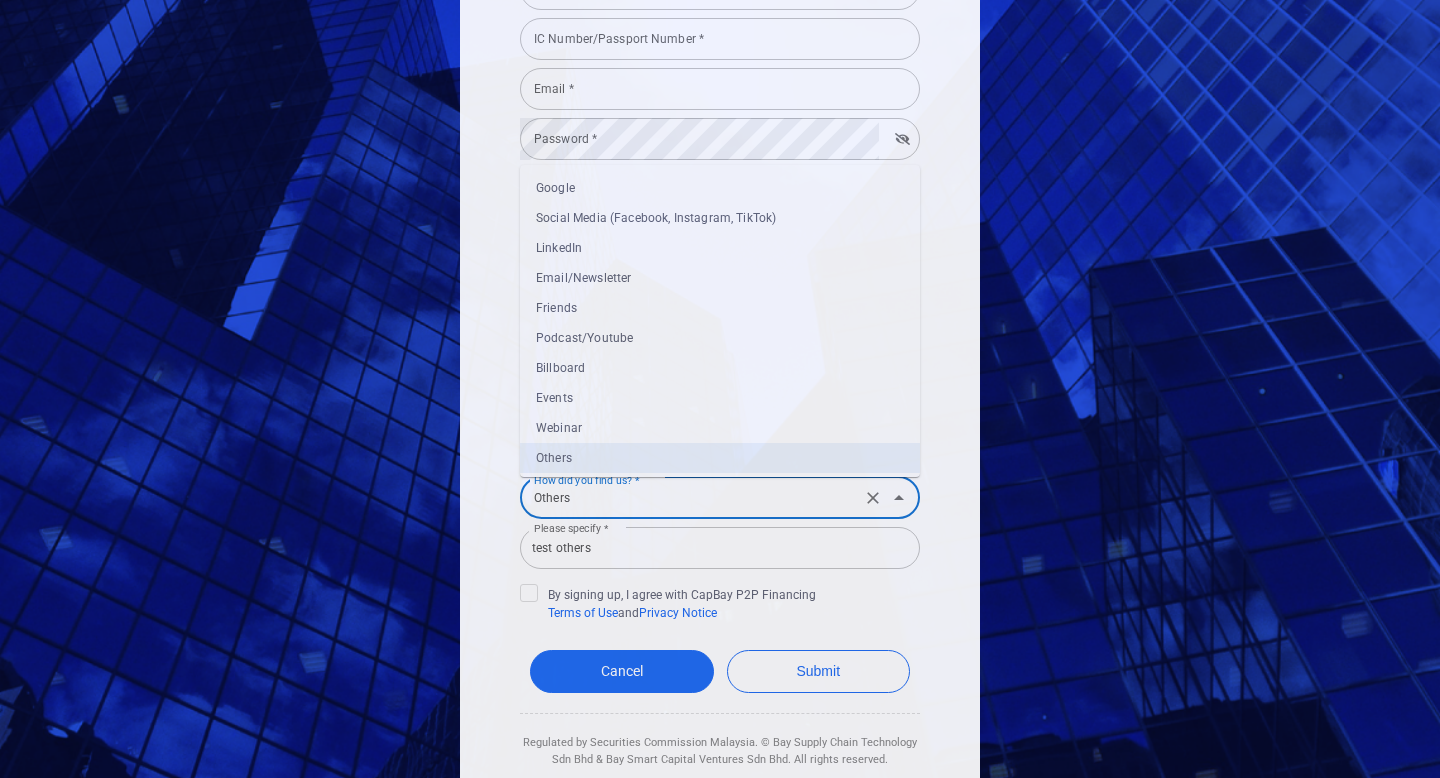 click on "Friends" at bounding box center [720, 308] 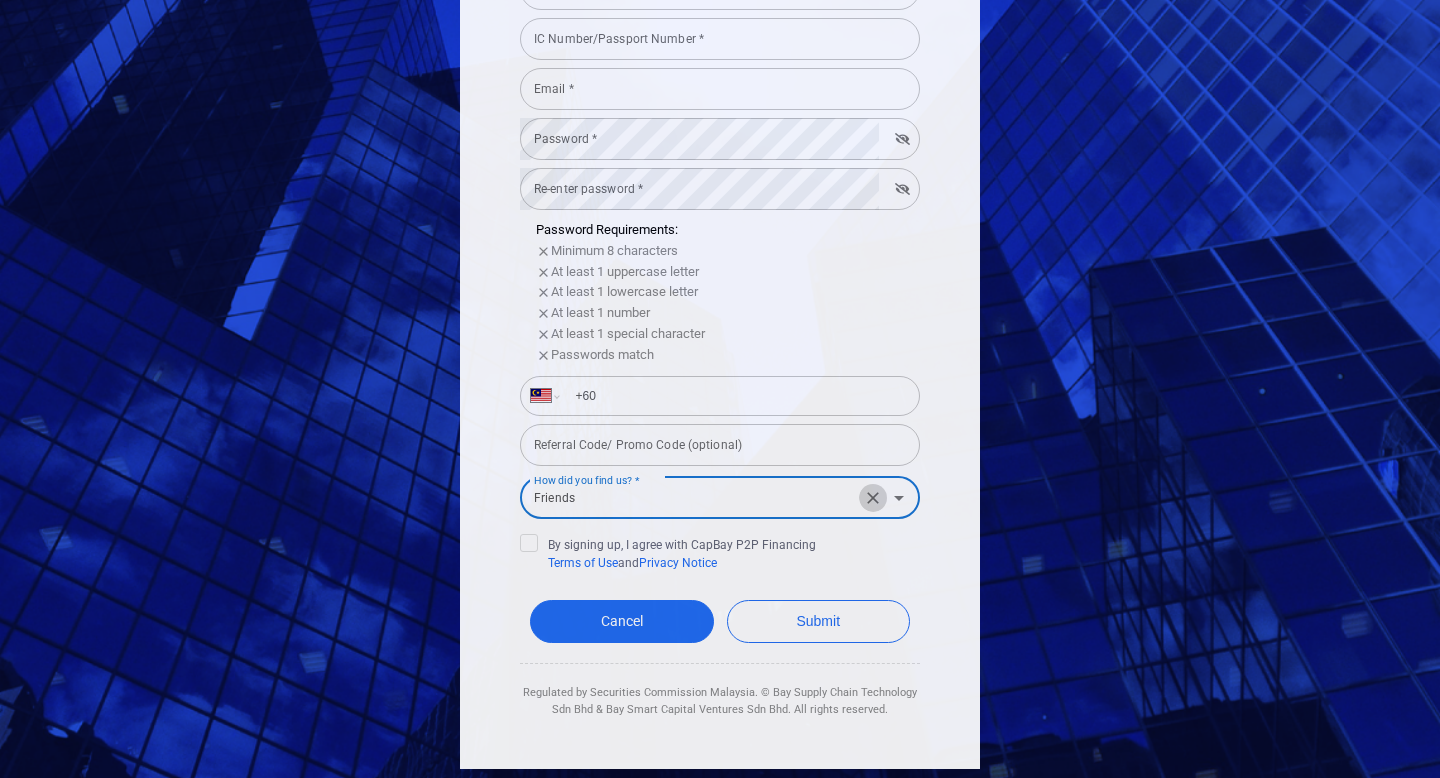 click 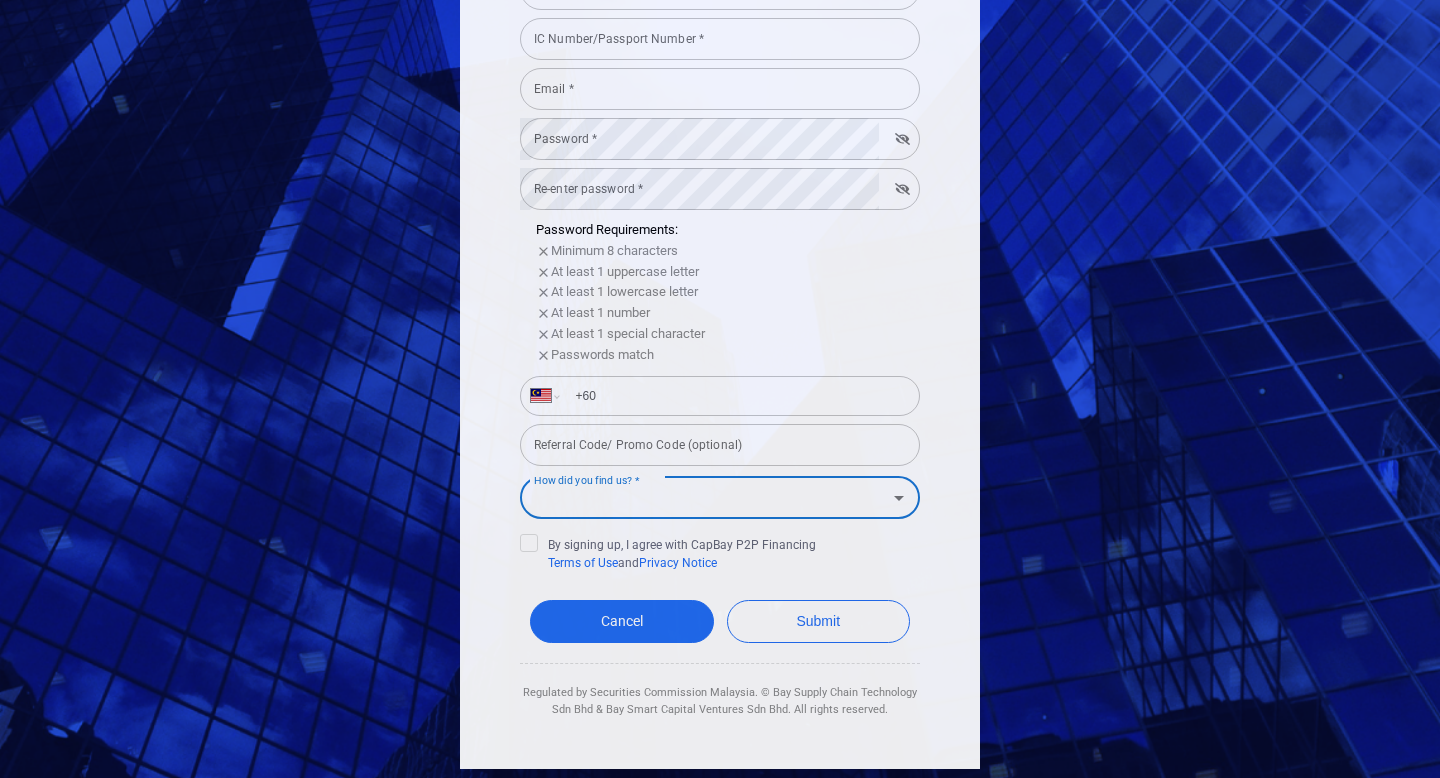 click 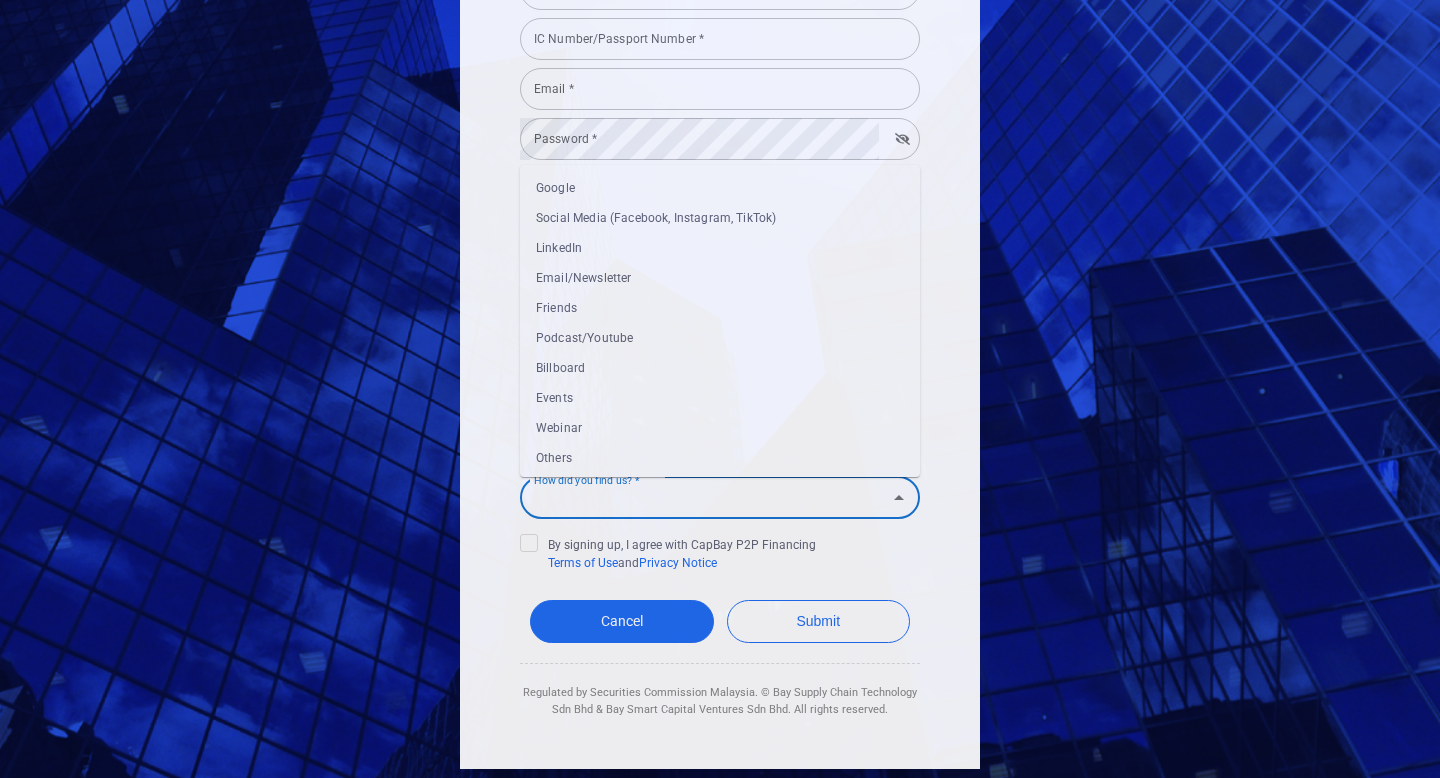 click on "Others" at bounding box center [720, 458] 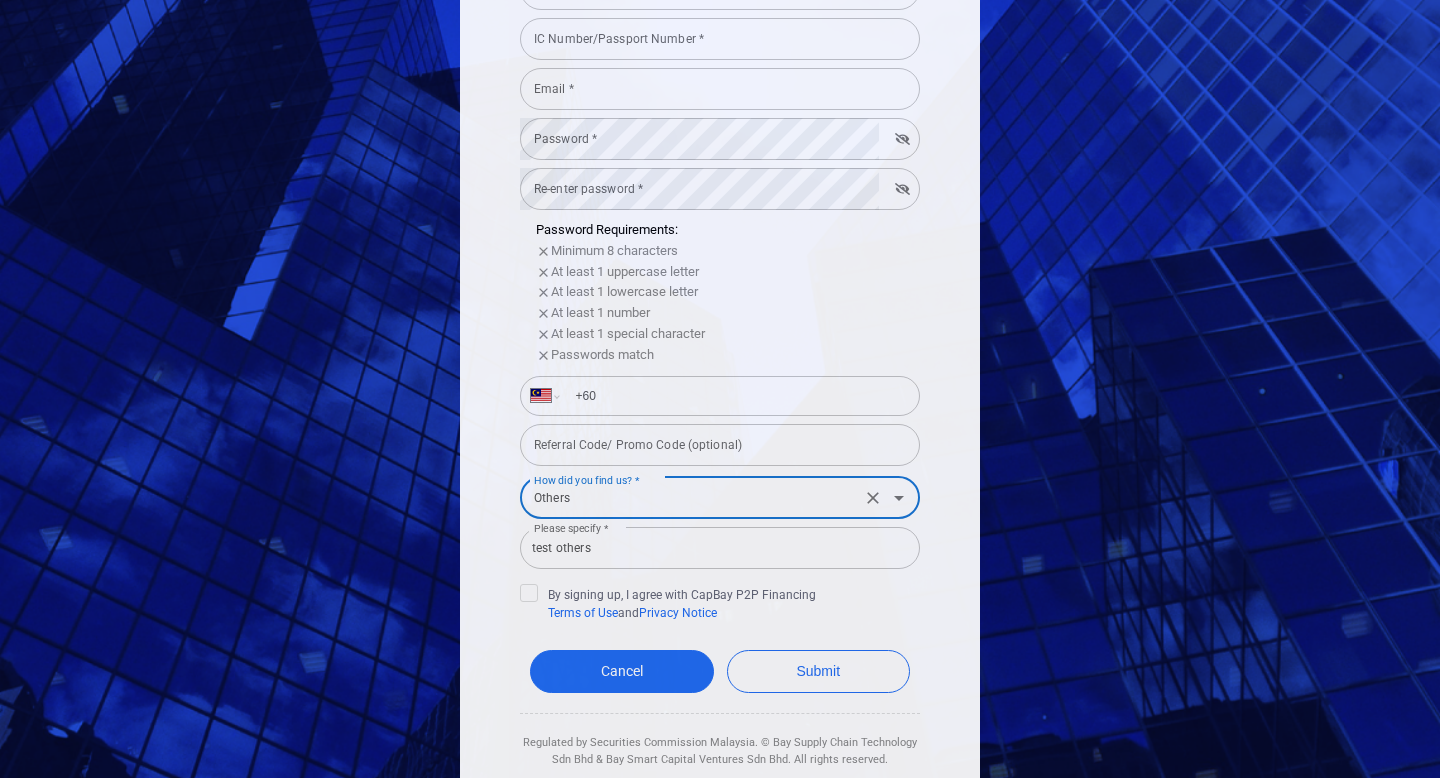 click on "test others" at bounding box center (720, 548) 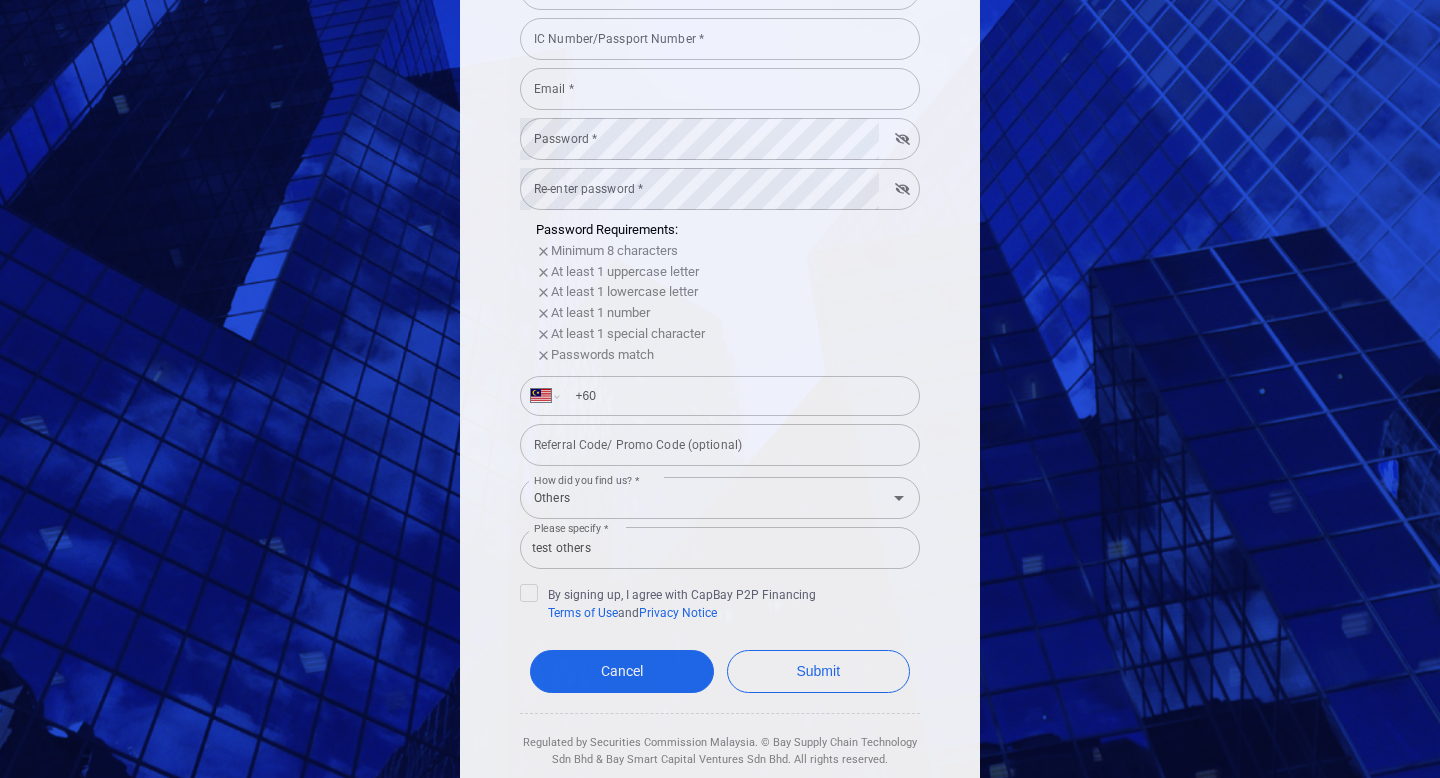click on "[FIRST] [FIRST] * [FIRST] * [LAST] * [LAST] * [ID] * [ID] * [EMAIL] * [EMAIL] * [PASSWORD] * [PASSWORD] * [PASSWORD] * [PASSWORD] * [PASSWORD] Requirements: Minimum 8 characters At least 1 uppercase letter At least 1 lowercase letter At least 1 number At least 1 special character Passwords match International Afghanistan Åland Islands Albania Algeria American Samoa Andorra Angola Anguilla Antigua and Barbuda Argentina Armenia Aruba Ascension Island Australia Austria Azerbaijan Bahamas Bahrain Bangladesh Barbados Belarus Belgium Belize Benin Bermuda Bhutan Bolivia Bonaire, Sint Eustatius and Saba Bosnia and Herzegovina Botswana Brazil British Indian Ocean Territory Brunei Darussalam Bulgaria Burkina Faso Burma Burundi Cambodia Cameroon Canada Cape Verde Cayman Islands Central African Republic Chad Chile China Christmas Island Cocos (Keeling) Islands Colombia Comoros Congo Cook Islands Cuba" at bounding box center [720, 250] 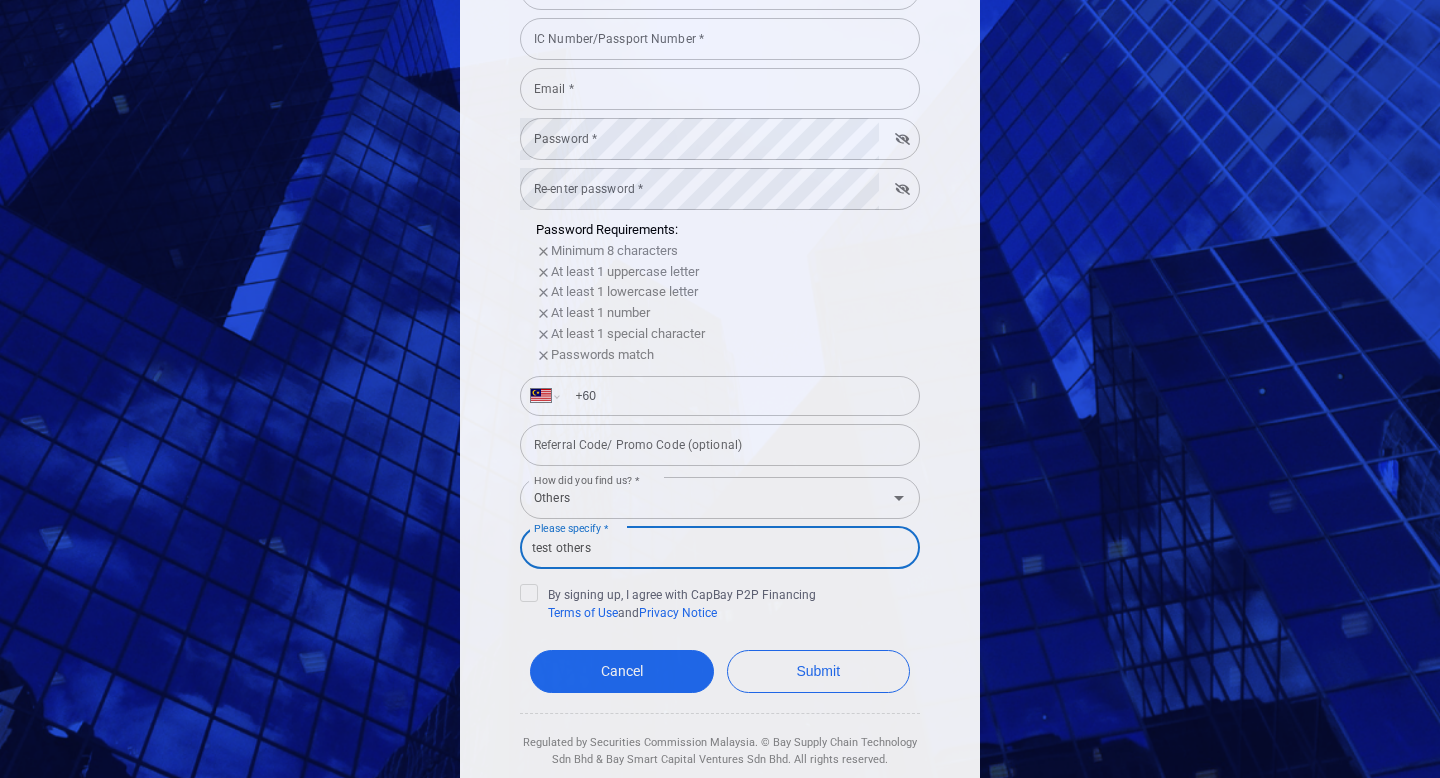 click on "test others" at bounding box center (720, 548) 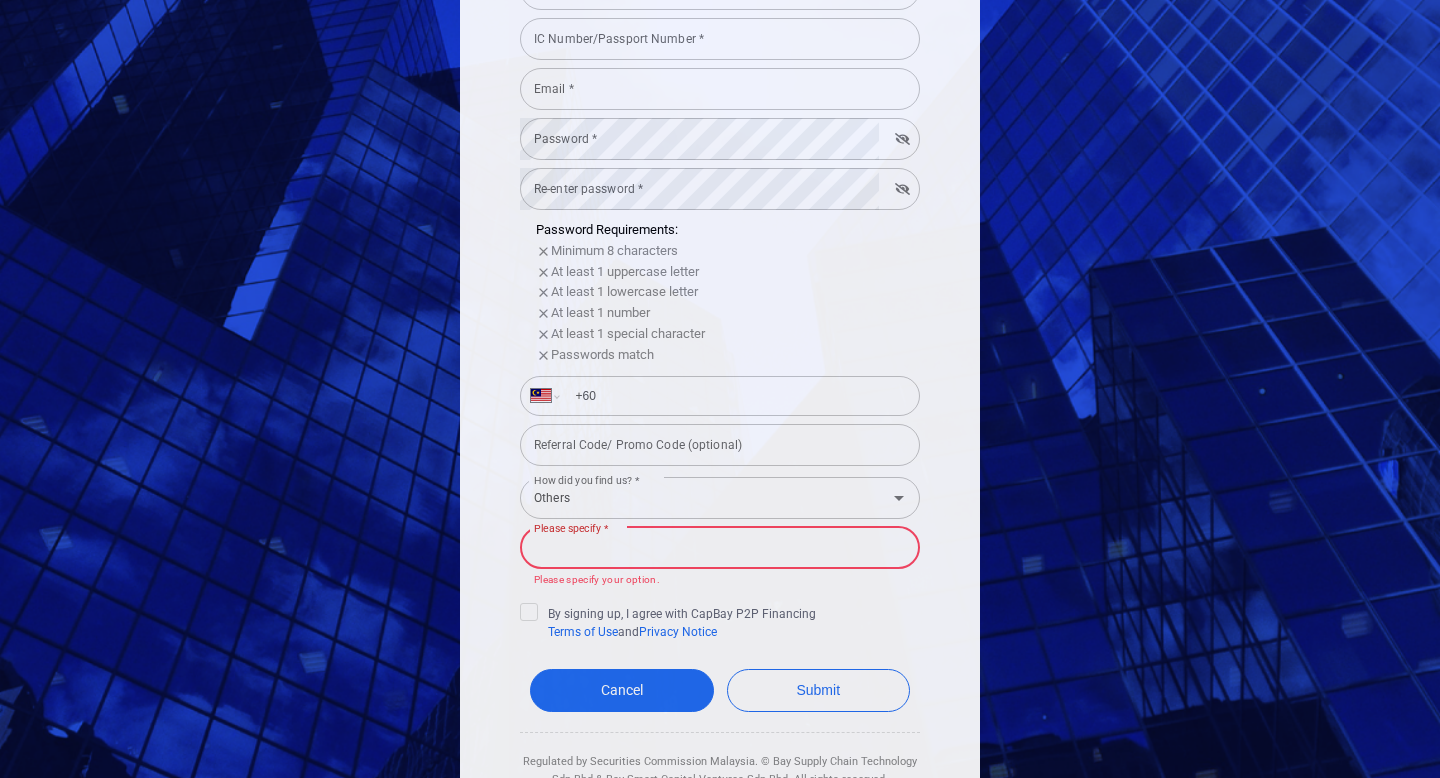 type 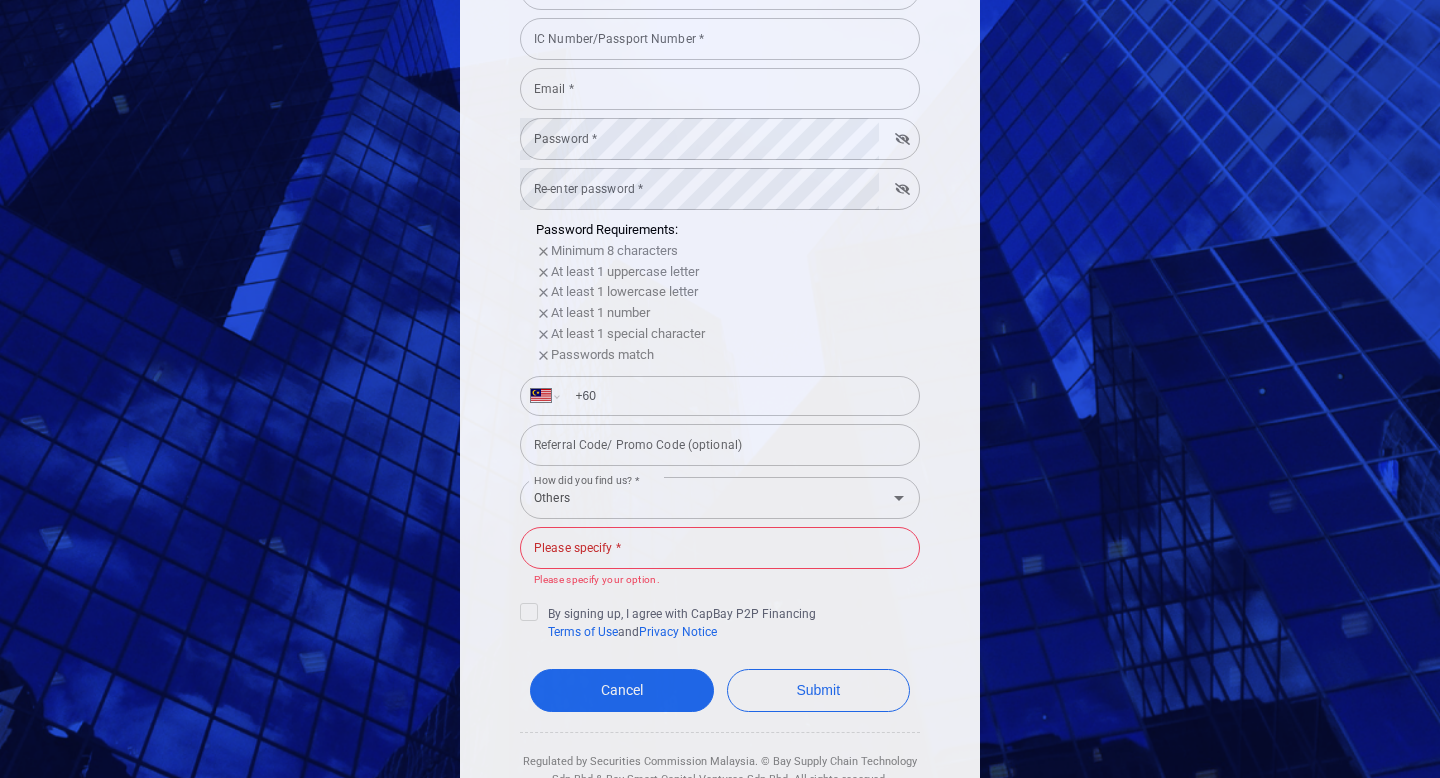 click on "[FIRST] [FIRST] * [FIRST] * [LAST] * [LAST] * [ID] * [ID] * [EMAIL] * [EMAIL] * [PASSWORD] * [PASSWORD] * [PASSWORD] * [PASSWORD] * [PASSWORD] Requirements: Minimum 8 characters At least 1 uppercase letter At least 1 lowercase letter At least 1 number At least 1 special character Passwords match International Afghanistan Åland Islands Albania Algeria American Samoa Andorra Angola Anguilla Antigua and Barbuda Argentina Armenia Aruba Ascension Island Australia Austria Azerbaijan Bahamas Bahrain Bangladesh Barbados Belarus Belgium Belize Benin Bermuda Bhutan Bolivia Bonaire, Sint Eustatius and Saba Bosnia and Herzegovina Botswana Brazil British Indian Ocean Territory Brunei Darussalam Bulgaria Burkina Faso Burma Burundi Cambodia Cameroon Canada Cape Verde Cayman Islands Central African Republic Chad Chile China Christmas Island Cocos (Keeling) Islands Colombia Comoros Congo Cook Islands Cuba" at bounding box center [720, 259] 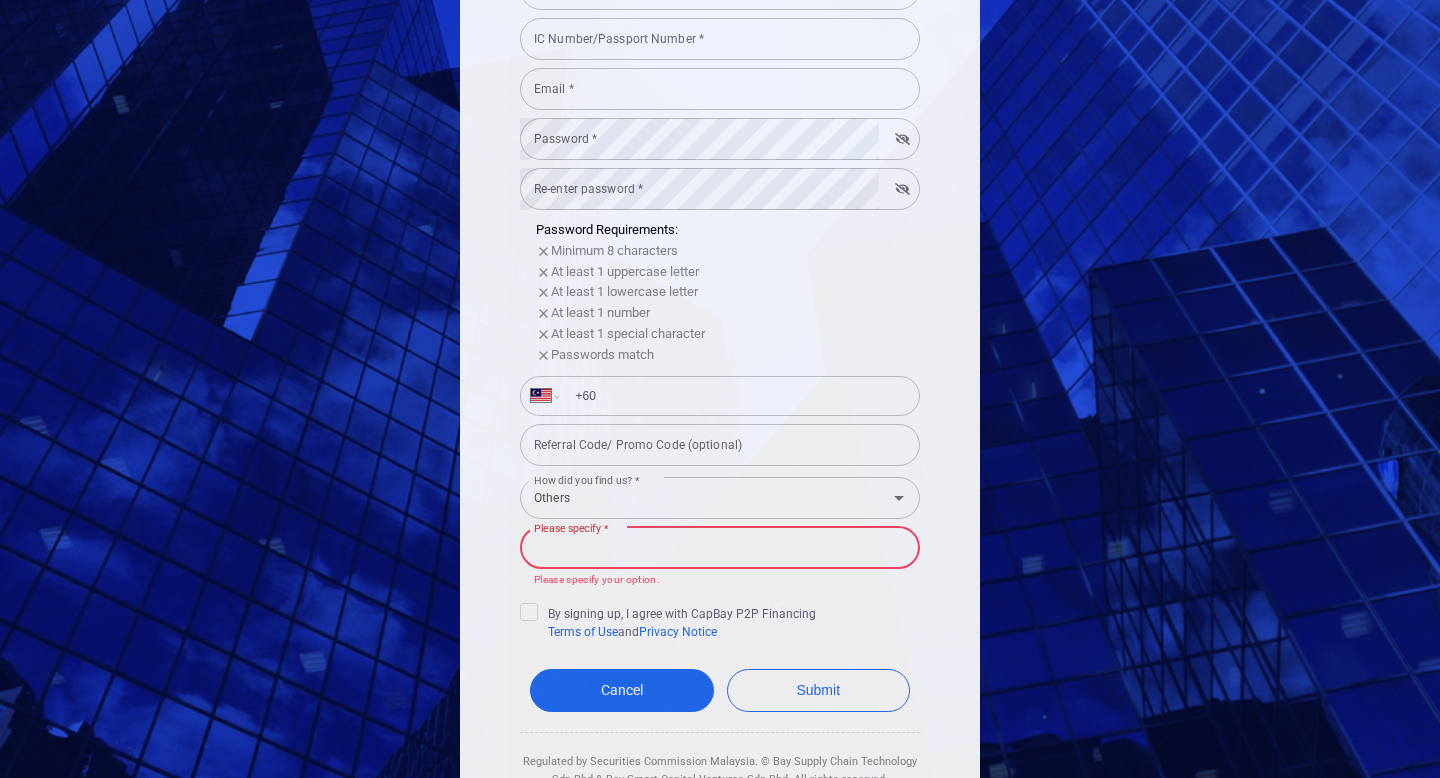 click on "[FIRST] [FIRST] * [FIRST] * [LAST] * [LAST] * [ID] * [ID] * [EMAIL] * [EMAIL] * [PASSWORD] * [PASSWORD] * [PASSWORD] * [PASSWORD] * [PASSWORD] Requirements: Minimum 8 characters At least 1 uppercase letter At least 1 lowercase letter At least 1 number At least 1 special character Passwords match International Afghanistan Åland Islands Albania Algeria American Samoa Andorra Angola Anguilla Antigua and Barbuda Argentina Armenia Aruba Ascension Island Australia Austria Azerbaijan Bahamas Bahrain Bangladesh Barbados Belarus Belgium Belize Benin Bermuda Bhutan Bolivia Bonaire, Sint Eustatius and Saba Bosnia and Herzegovina Botswana Brazil British Indian Ocean Territory Brunei Darussalam Bulgaria Burkina Faso Burma Burundi Cambodia Cameroon Canada Cape Verde Cayman Islands Central African Republic Chad Chile China Christmas Island Cocos (Keeling) Islands Colombia Comoros Congo Cook Islands Cuba" at bounding box center (720, 259) 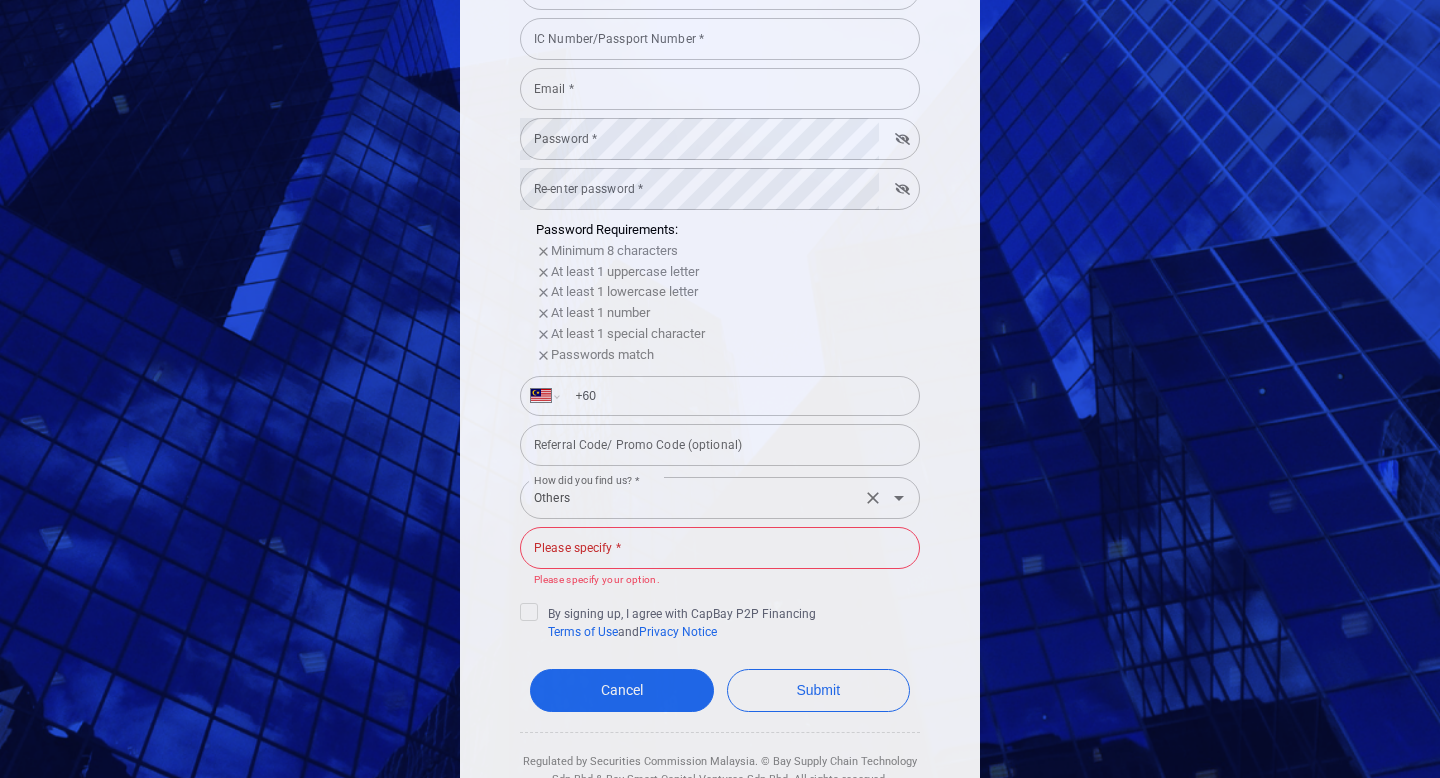 click on "How did you find us? *" at bounding box center (587, 480) 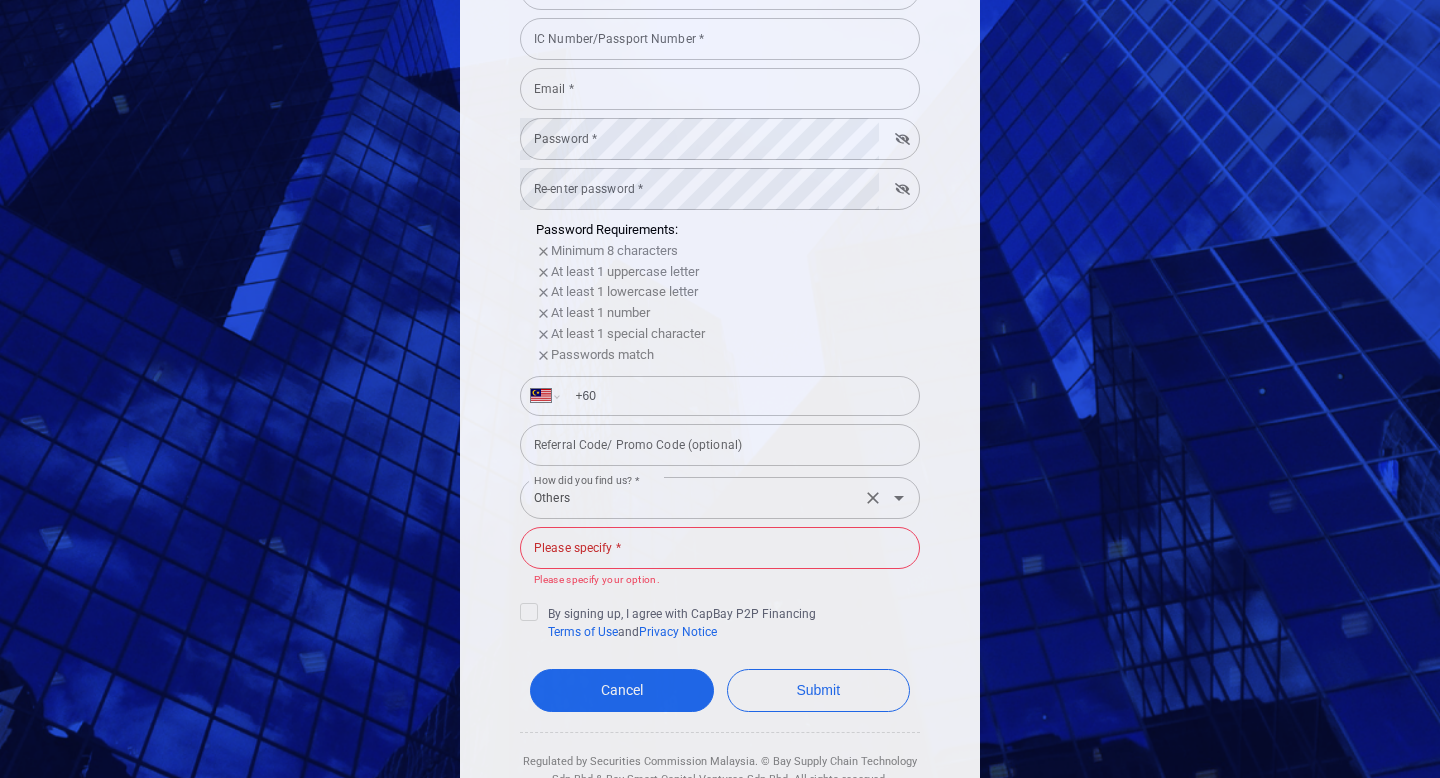 click on "Others" at bounding box center (690, 497) 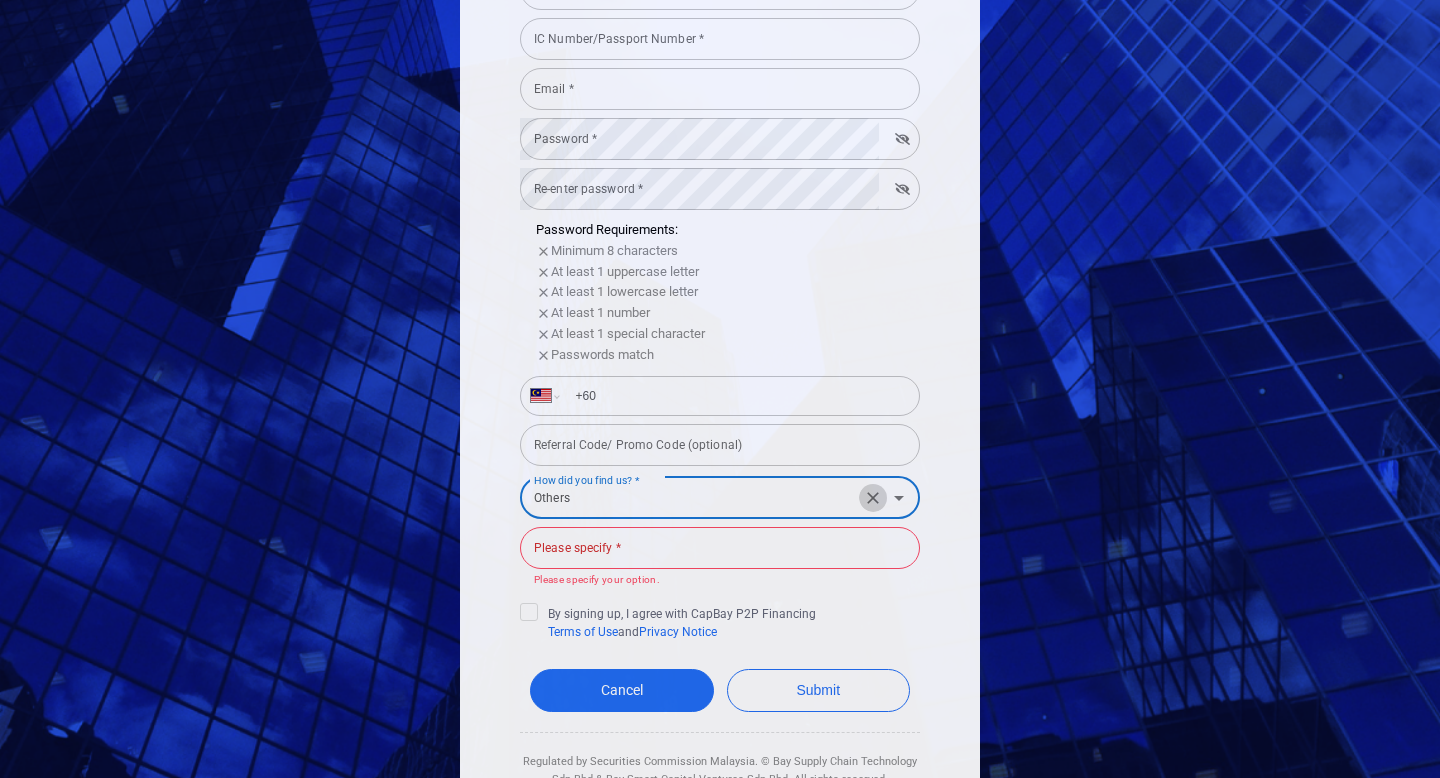 click 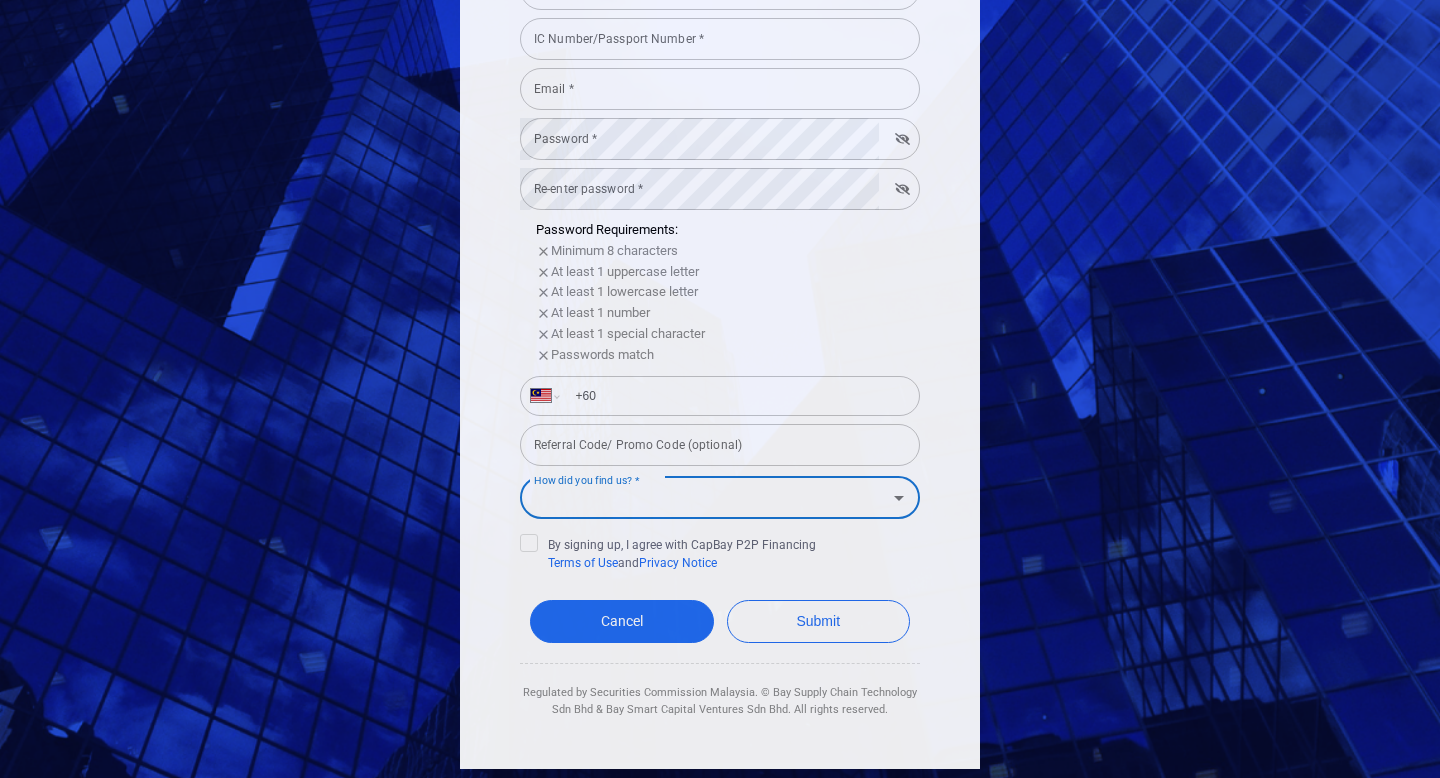 click on "[FIRST] [FIRST] * [FIRST] * [LAST] * [LAST] * [ID] * [ID] * [EMAIL] * [EMAIL] * [PASSWORD] * [PASSWORD] * [PASSWORD] * [PASSWORD] * [PASSWORD] Requirements: Minimum 8 characters At least 1 uppercase letter At least 1 lowercase letter At least 1 number At least 1 special character Passwords match International Afghanistan Åland Islands Albania Algeria American Samoa Andorra Angola Anguilla Antigua and Barbuda Argentina Armenia Aruba Ascension Island Australia Austria Azerbaijan Bahamas Bahrain Bangladesh Barbados Belarus Belgium Belize Benin Bermuda Bhutan Bolivia Bonaire, Sint Eustatius and Saba Bosnia and Herzegovina Botswana Brazil British Indian Ocean Territory Brunei Darussalam Bulgaria Burkina Faso Burma Burundi Cambodia Cameroon Canada Cape Verde Cayman Islands Central African Republic Chad Chile China Christmas Island Cocos (Keeling) Islands Colombia Comoros Congo Cook Islands Cuba" at bounding box center (720, 225) 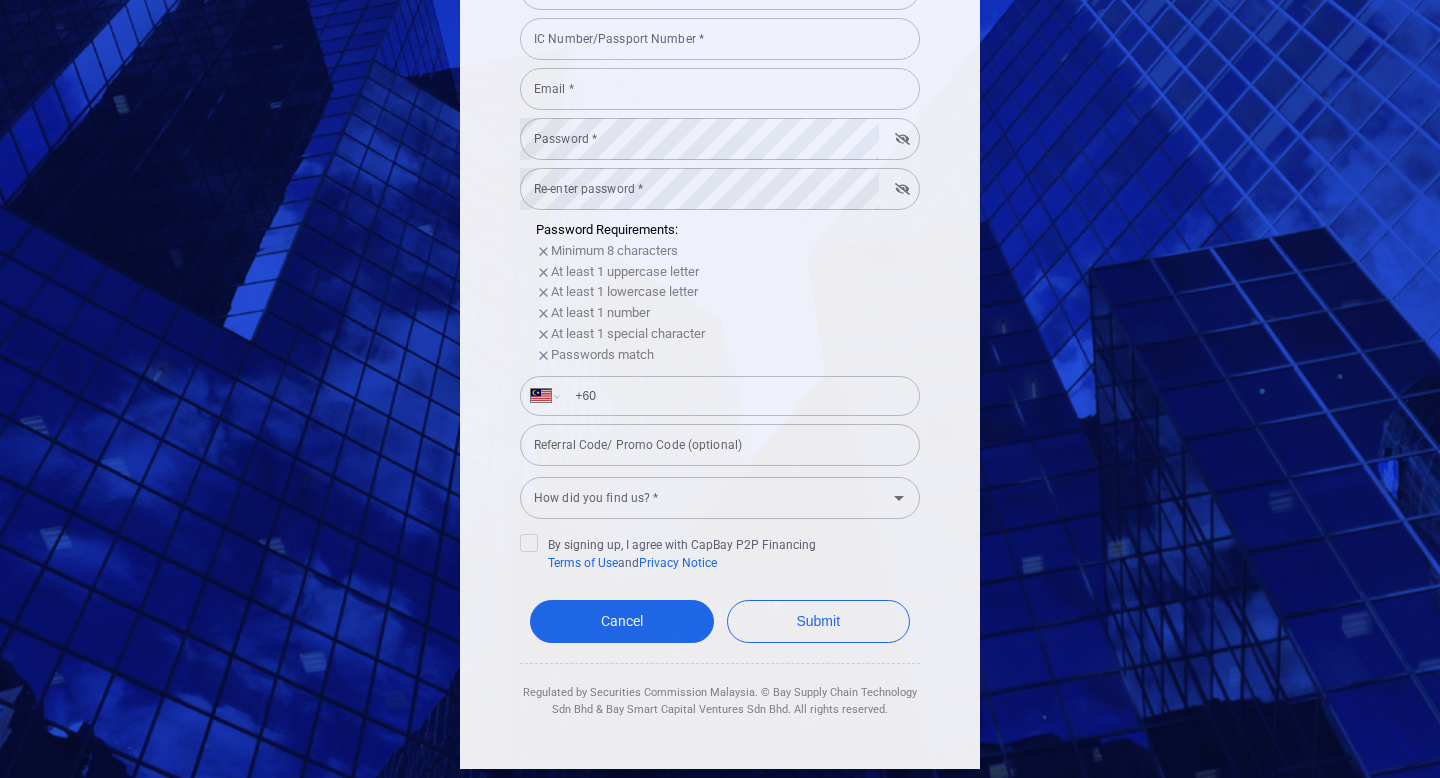 click on "How did you find us? *" at bounding box center (703, 497) 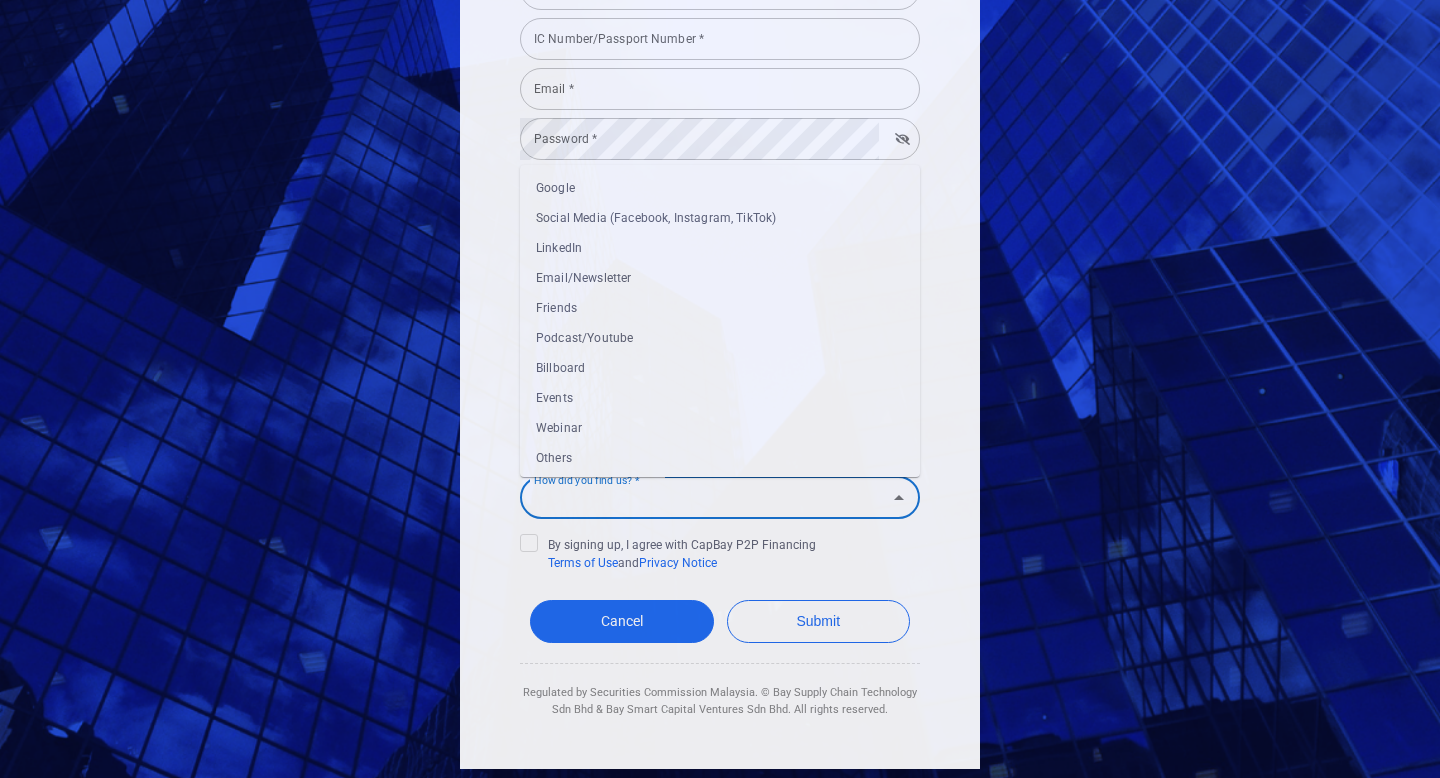 click on "Events" at bounding box center [720, 398] 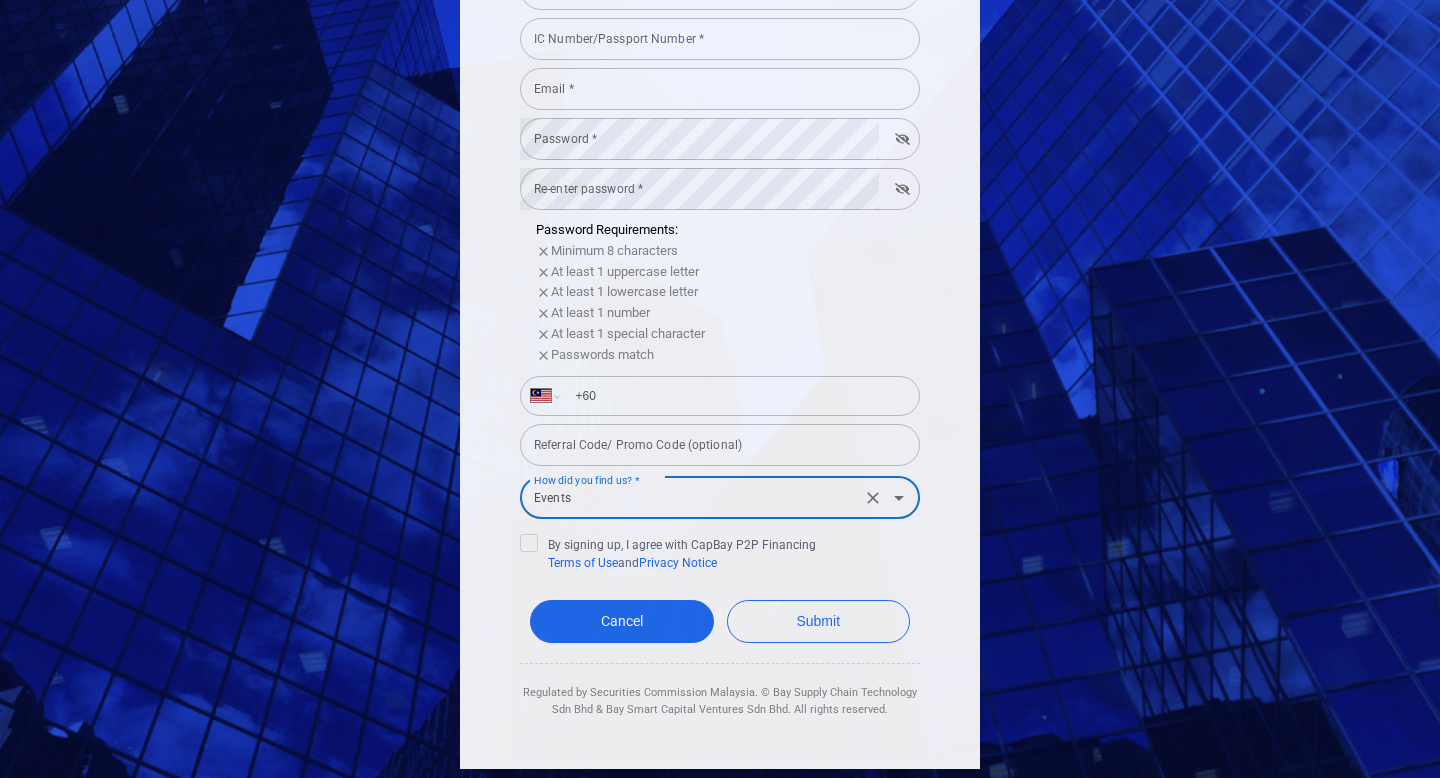 click on "Events" at bounding box center [690, 497] 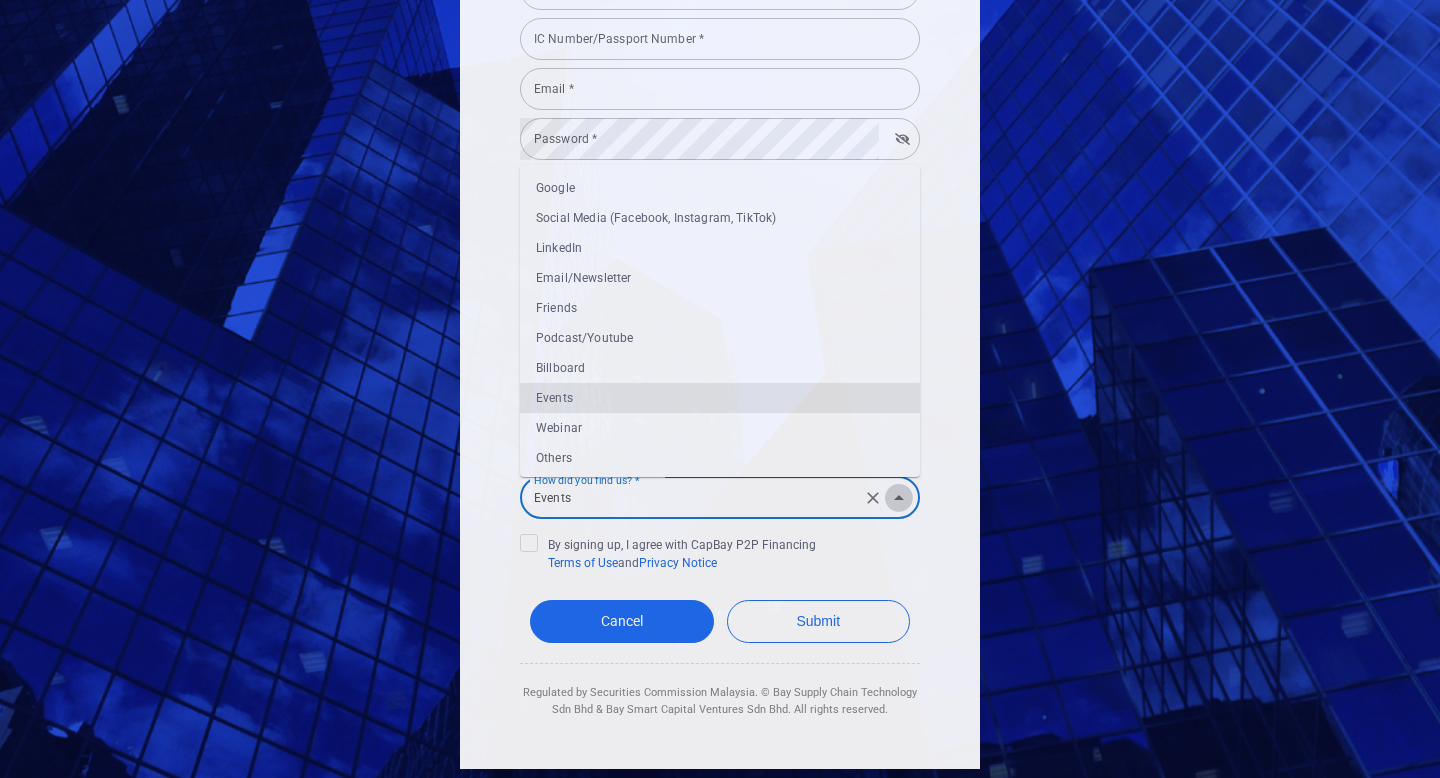 click 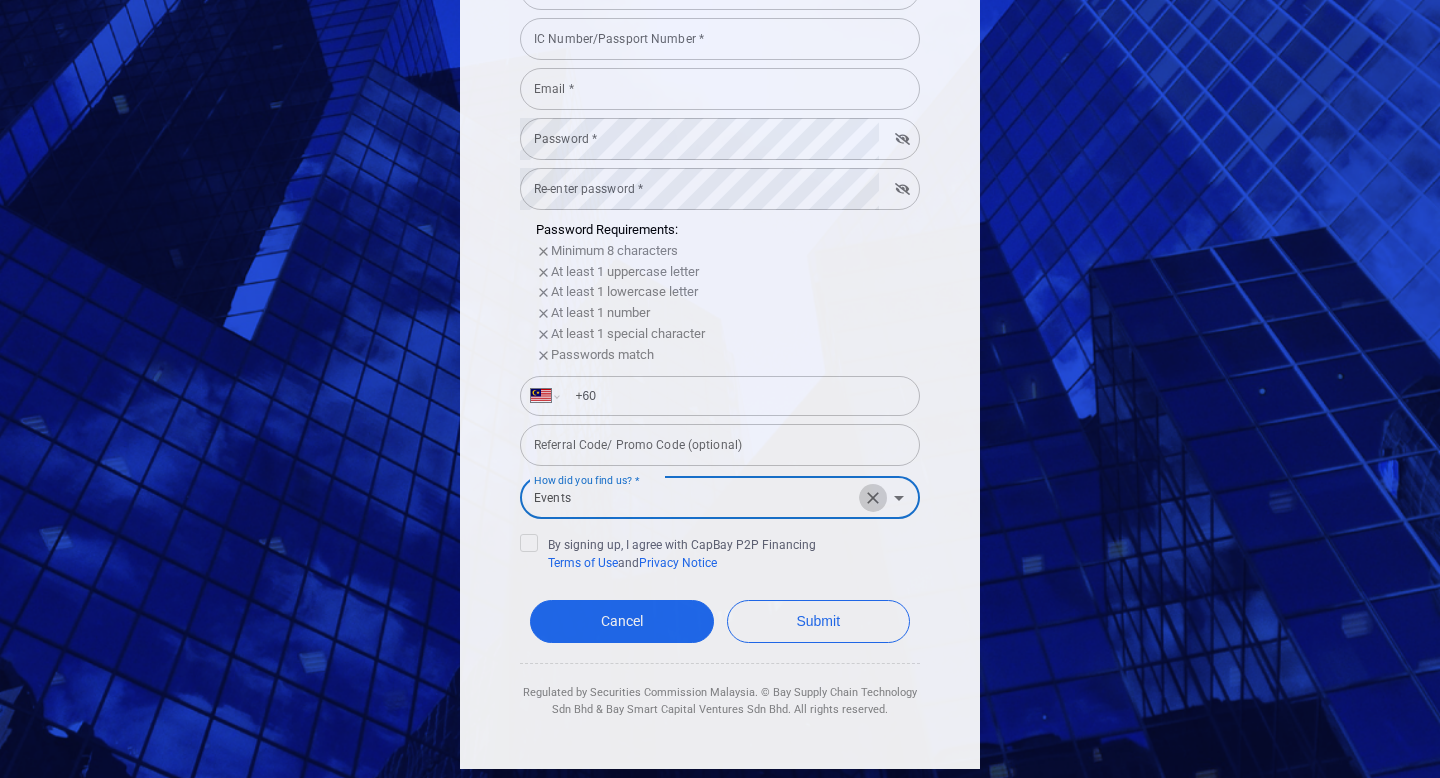 click 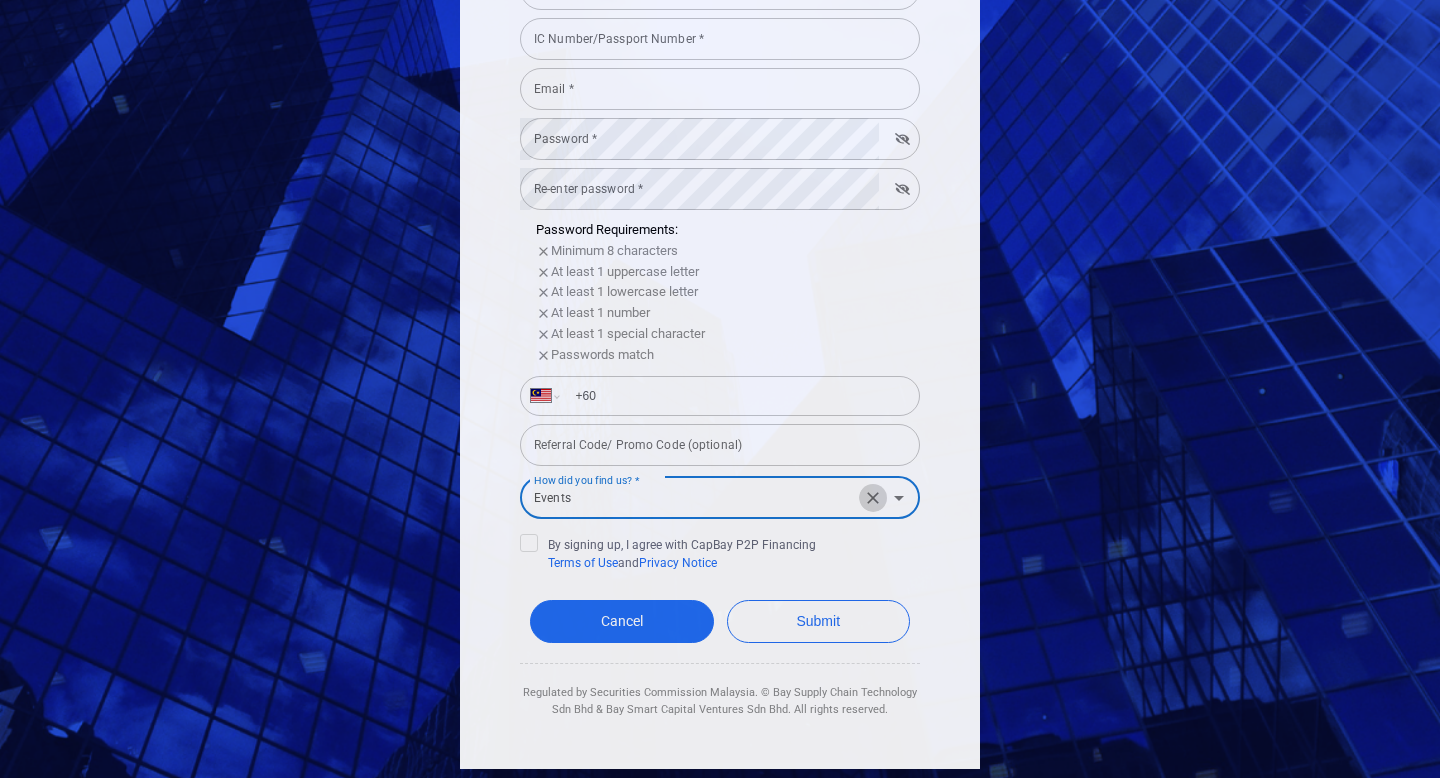 type 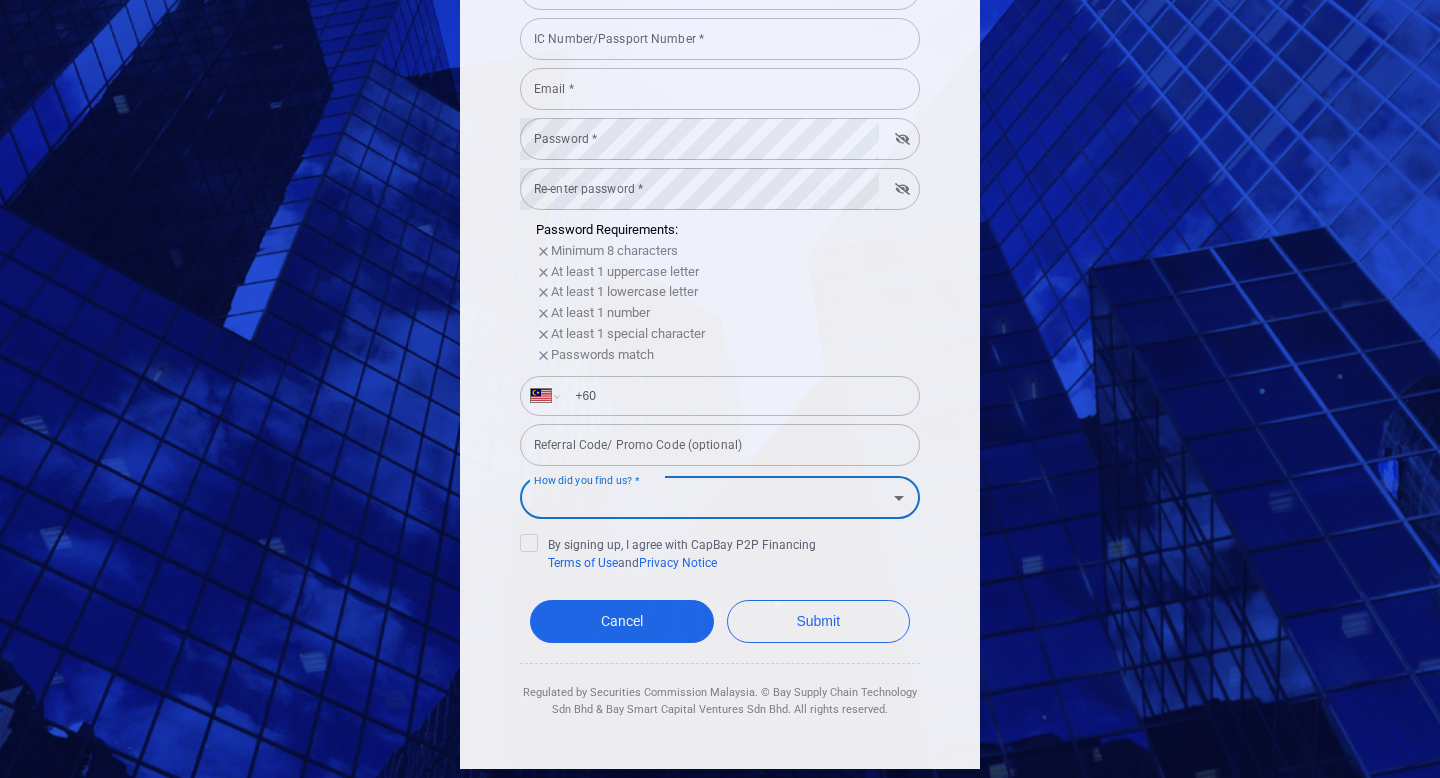 click on "How did you find us? *" at bounding box center (703, 497) 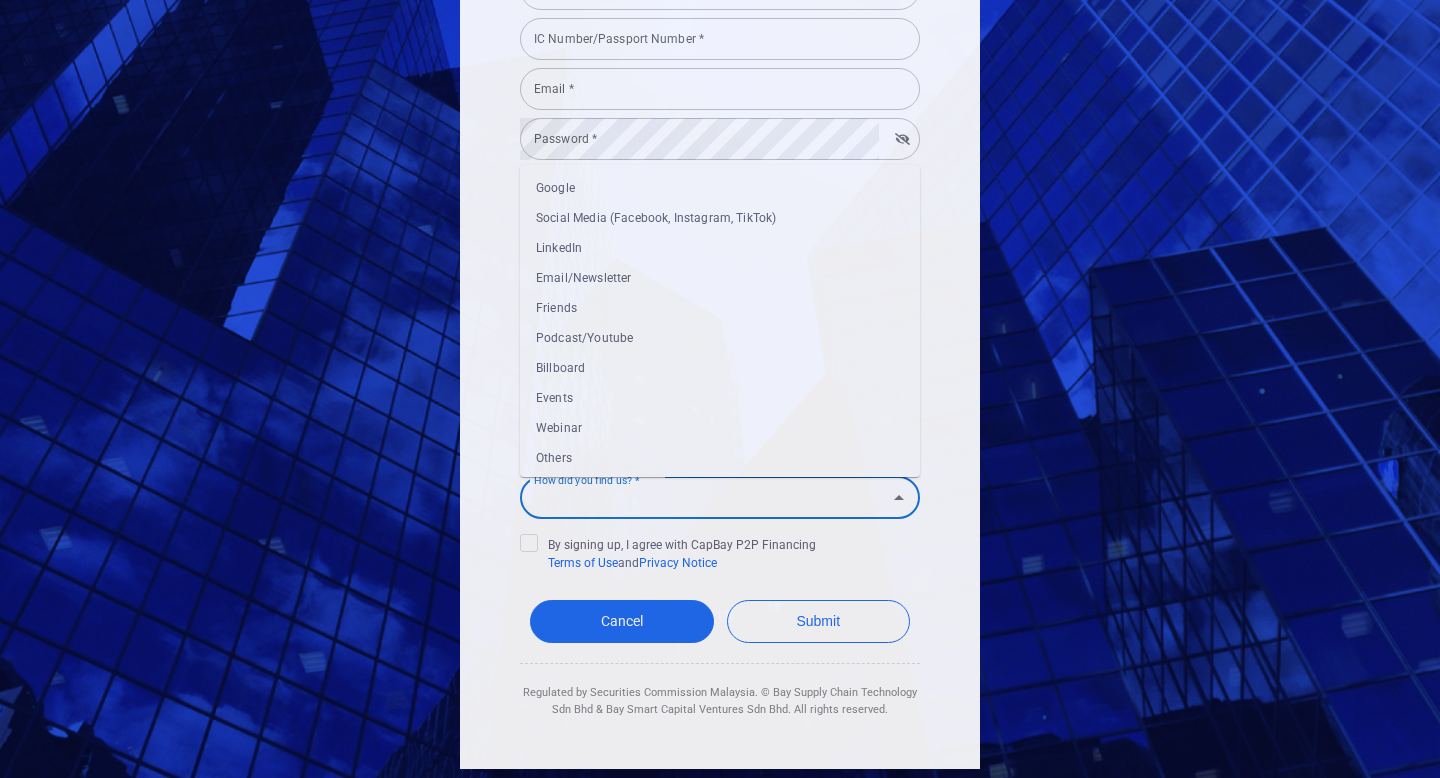 click on "[FIRST] [FIRST] * [FIRST] * [LAST] * [LAST] * [ID] * [ID] * [EMAIL] * [EMAIL] * [PASSWORD] * [PASSWORD] * [PASSWORD] * [PASSWORD] * [PASSWORD] Requirements: Minimum 8 characters At least 1 uppercase letter At least 1 lowercase letter At least 1 number At least 1 special character Passwords match International Afghanistan Åland Islands Albania Algeria American Samoa Andorra Angola Anguilla Antigua and Barbuda Argentina Armenia Aruba Ascension Island Australia Austria Azerbaijan Bahamas Bahrain Bangladesh Barbados Belarus Belgium Belize Benin Bermuda Bhutan Bolivia Bonaire, Sint Eustatius and Saba Bosnia and Herzegovina Botswana Brazil British Indian Ocean Territory Brunei Darussalam Bulgaria Burkina Faso Burma Burundi Cambodia Cameroon Canada Cape Verde Cayman Islands Central African Republic Chad Chile China Christmas Island Cocos (Keeling) Islands Colombia Comoros Congo Cook Islands Cuba" at bounding box center (720, 225) 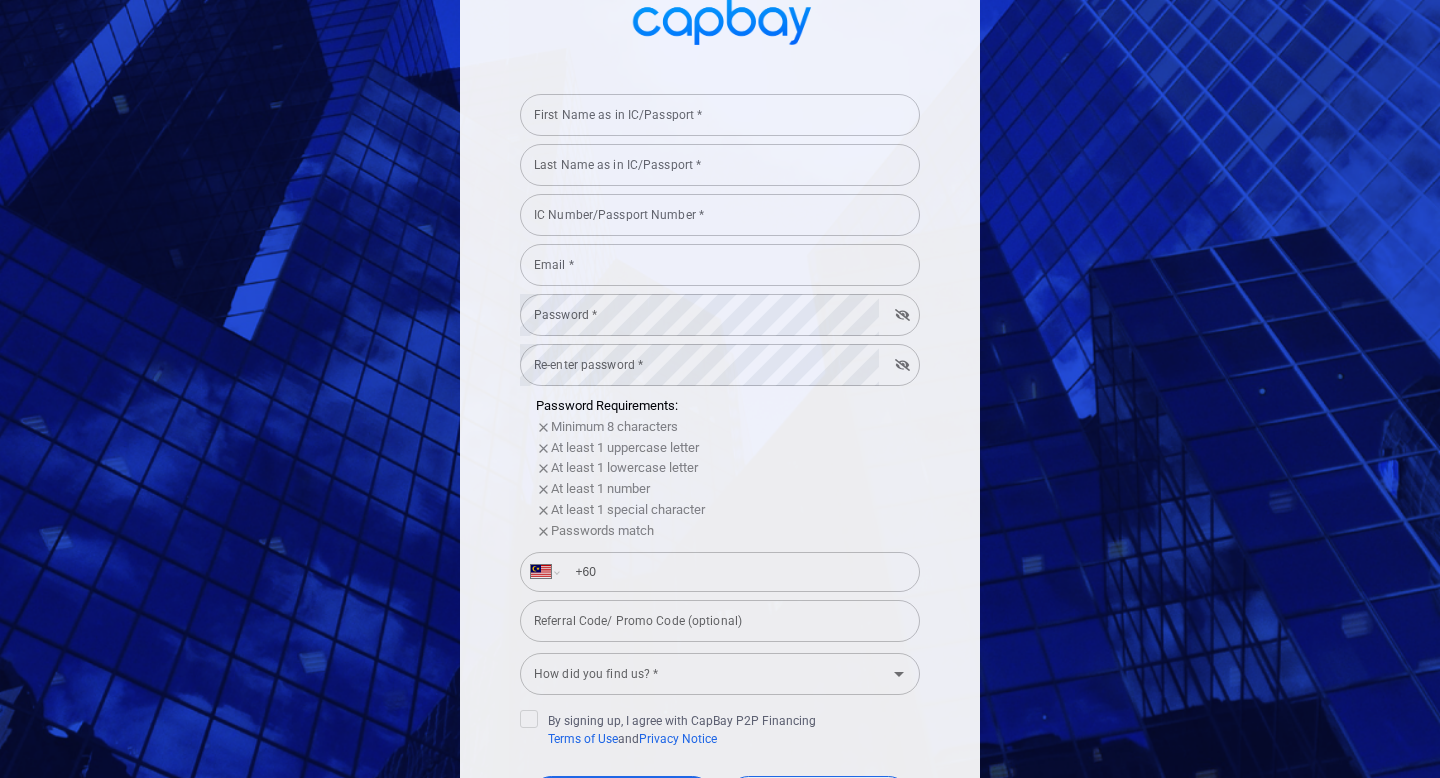 scroll, scrollTop: 153, scrollLeft: 0, axis: vertical 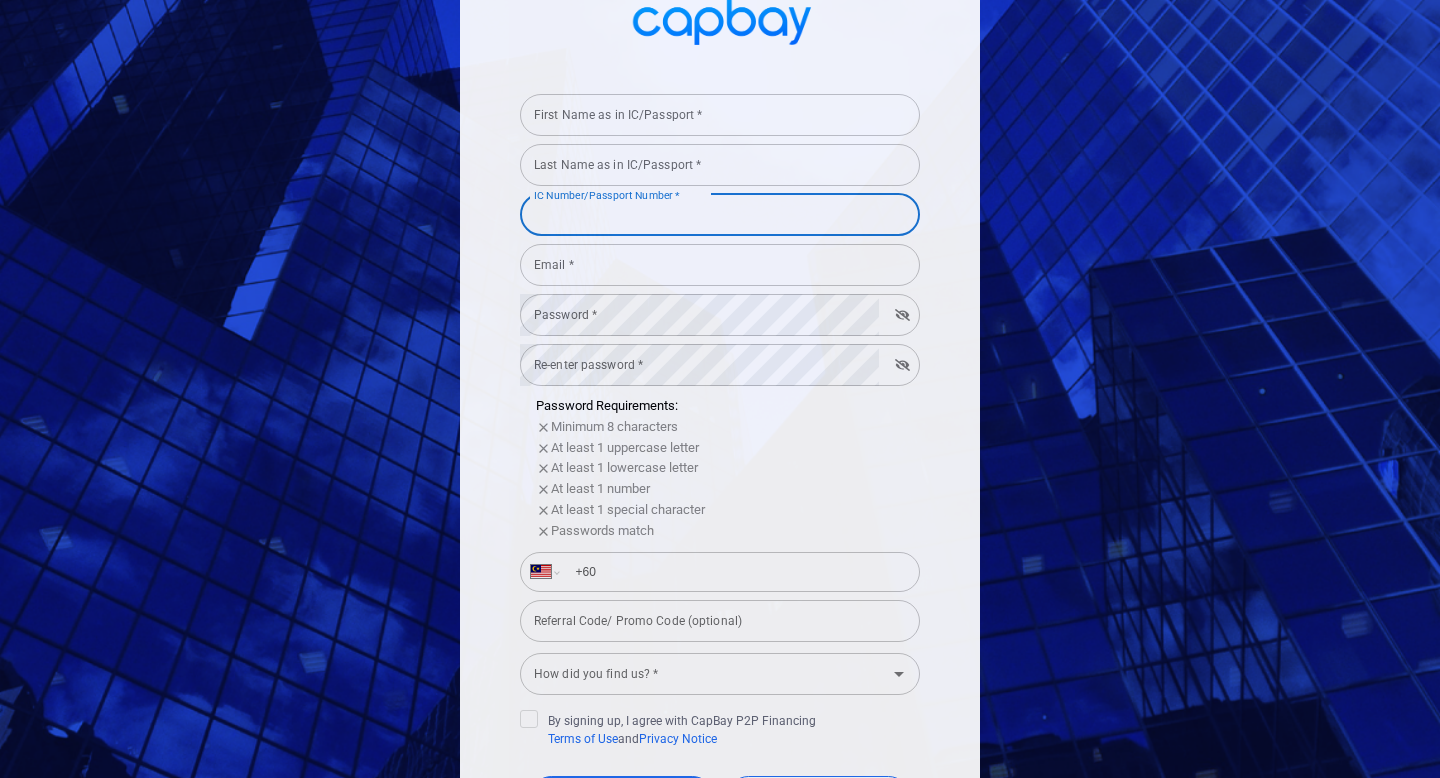 click on "IC Number/Passport Number *" at bounding box center (720, 215) 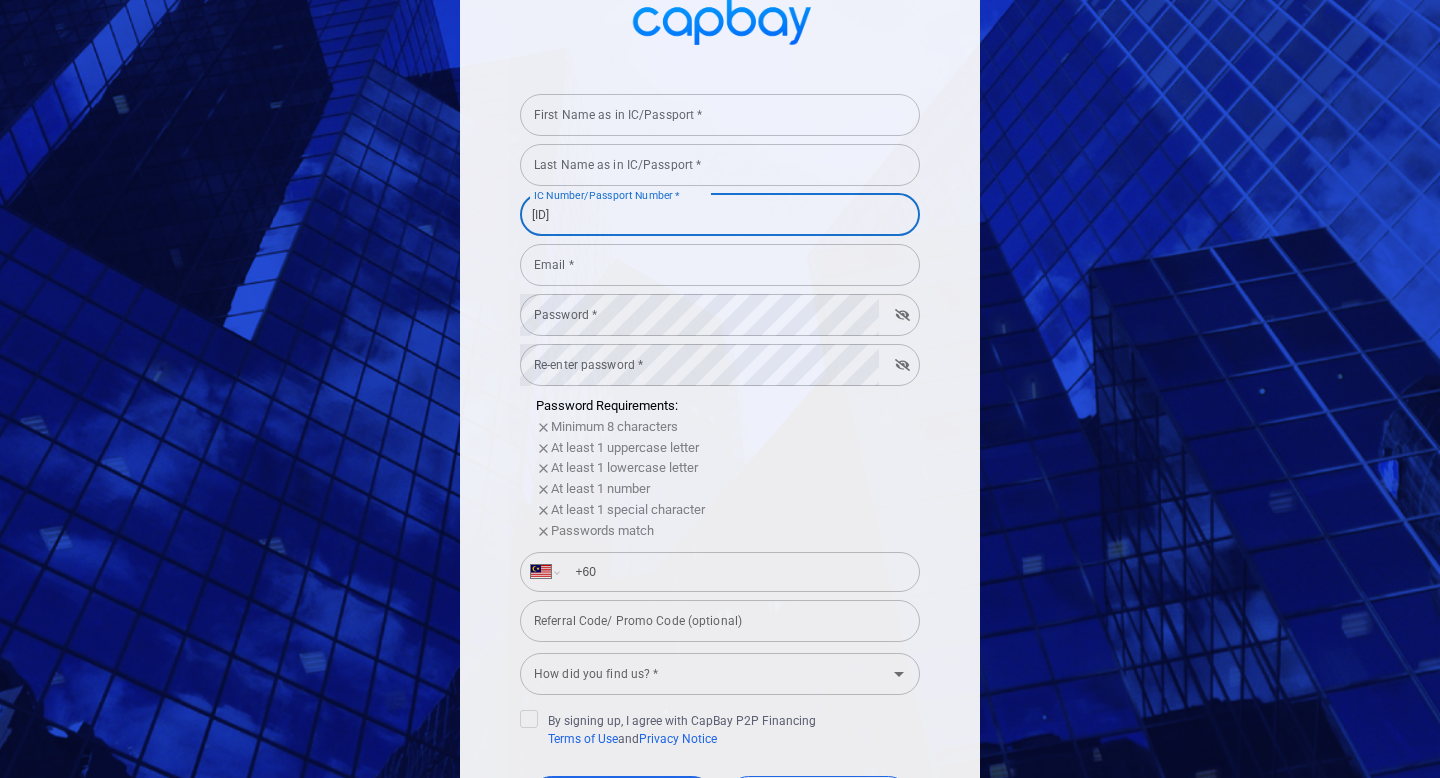 click on "[FIRST] [FIRST] * [FIRST] * [LAST] * [LAST] * [ID] * A12345 [ID] * [EMAIL] * [EMAIL] * [PASSWORD] * [PASSWORD] * [PASSWORD] * [PASSWORD] * [PASSWORD] Requirements: Minimum 8 characters At least 1 uppercase letter At least 1 lowercase letter At least 1 number At least 1 special character Passwords match International Afghanistan Åland Islands Albania Algeria American Samoa Andorra Angola Anguilla Antigua and Barbuda Argentina Armenia Aruba Ascension Island Australia Austria Azerbaijan Bahamas Bahrain Bangladesh Barbados Belarus Belgium Belize Benin Bermuda Bhutan Bolivia Bonaire, Sint Eustatius and Saba Bosnia and Herzegovina Botswana Brazil British Indian Ocean Territory Brunei Darussalam Bulgaria Burkina Faso Burma Burundi Cambodia Cameroon Canada Cape Verde Cayman Islands Central African Republic Chad Chile China Christmas Island Cocos (Keeling) Islands Colombia Comoros Congo Costa Rica" at bounding box center (720, 401) 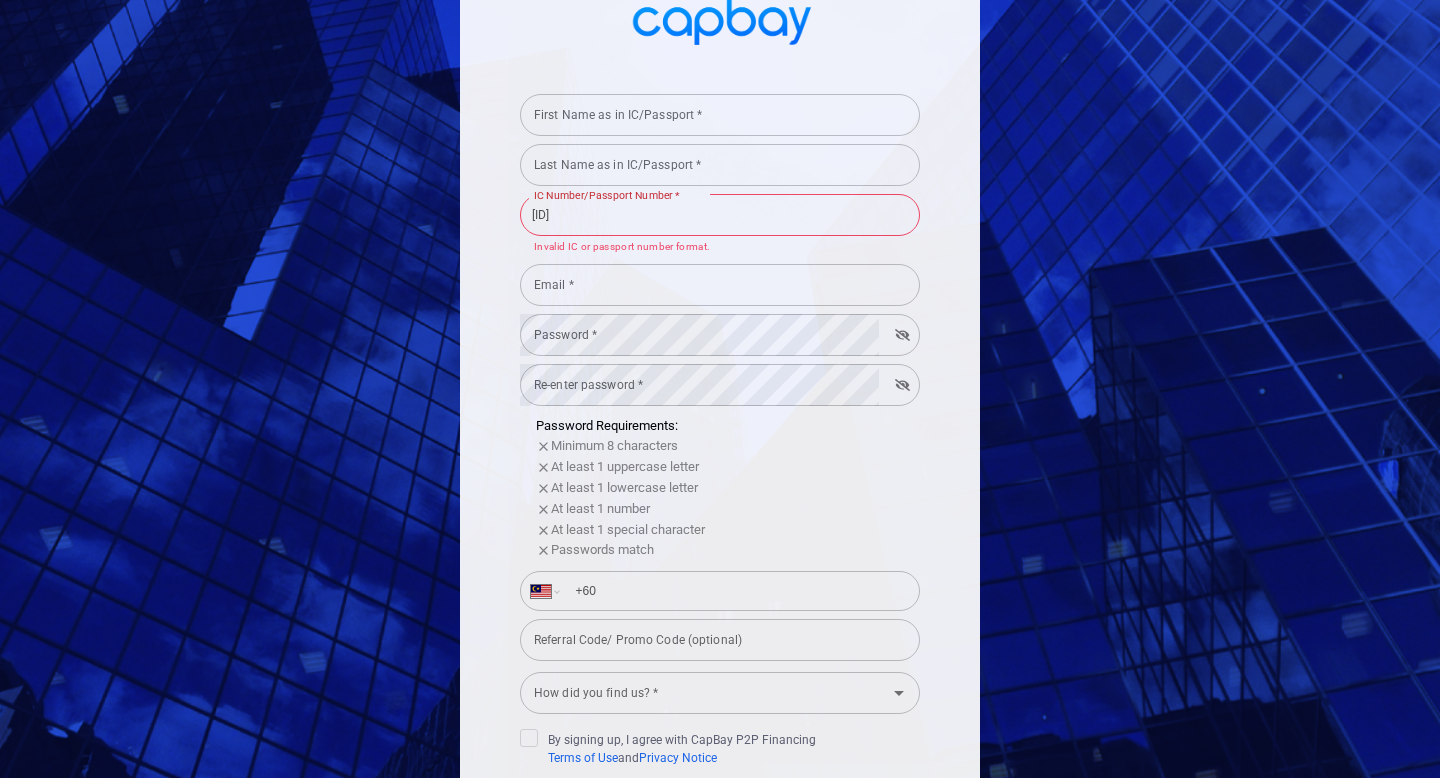 click on "[ID]" at bounding box center [720, 215] 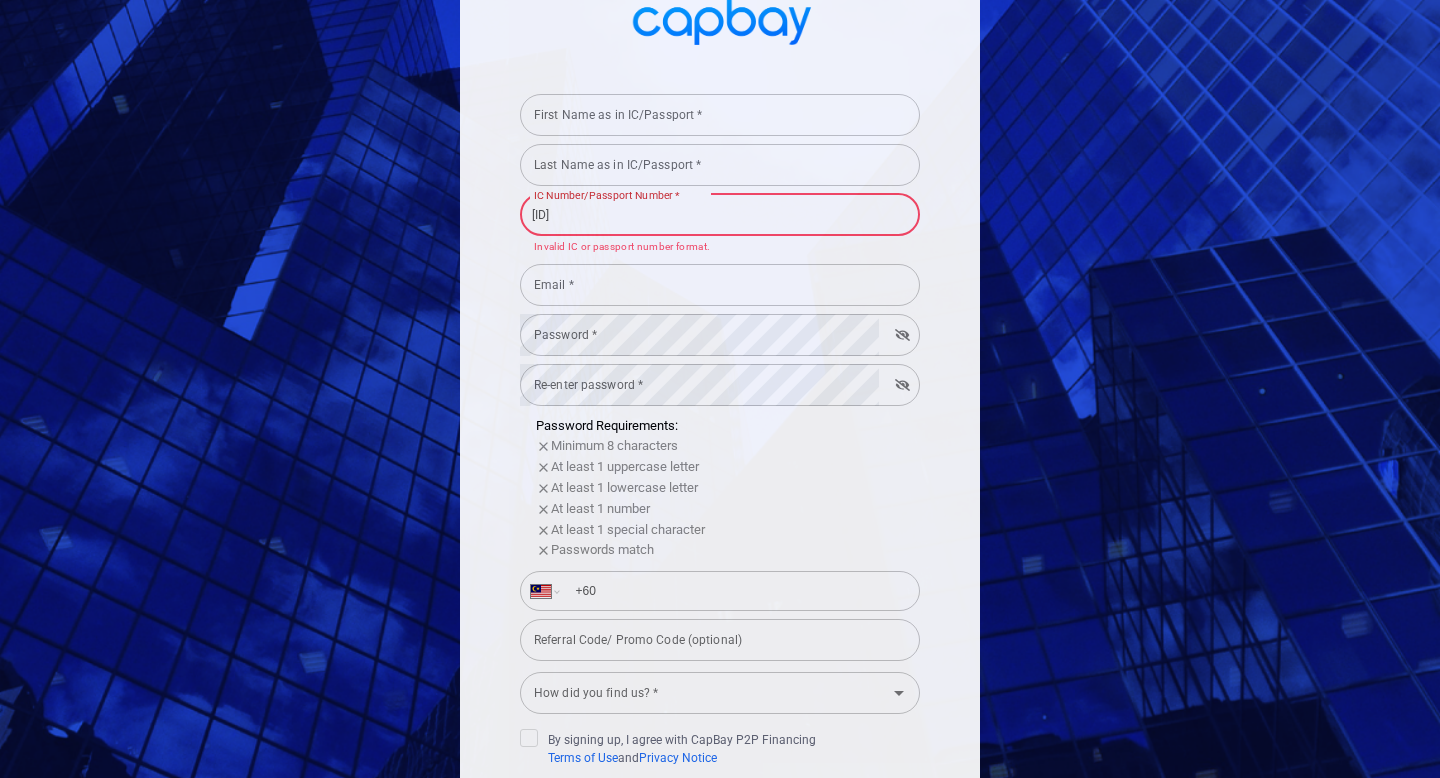 type on "[ID]" 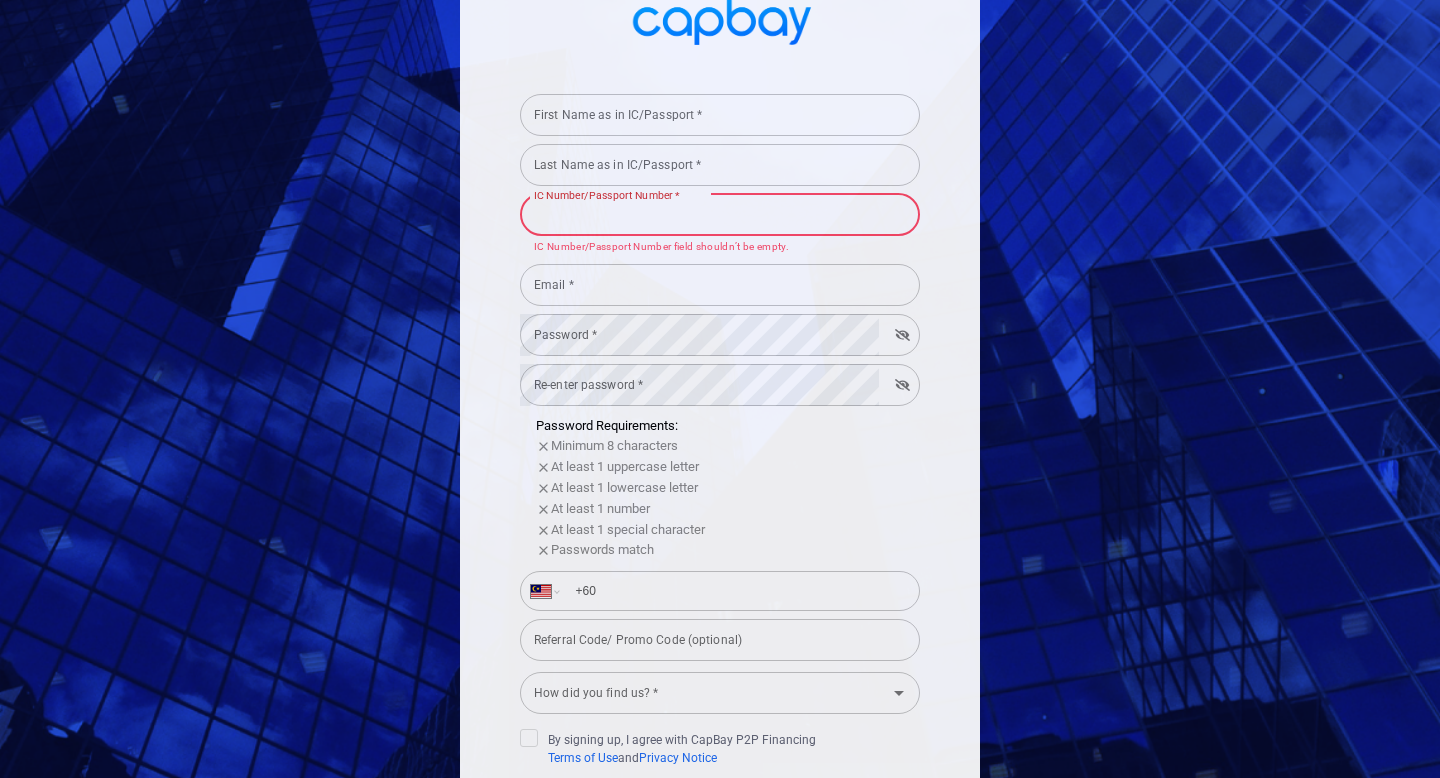 type 